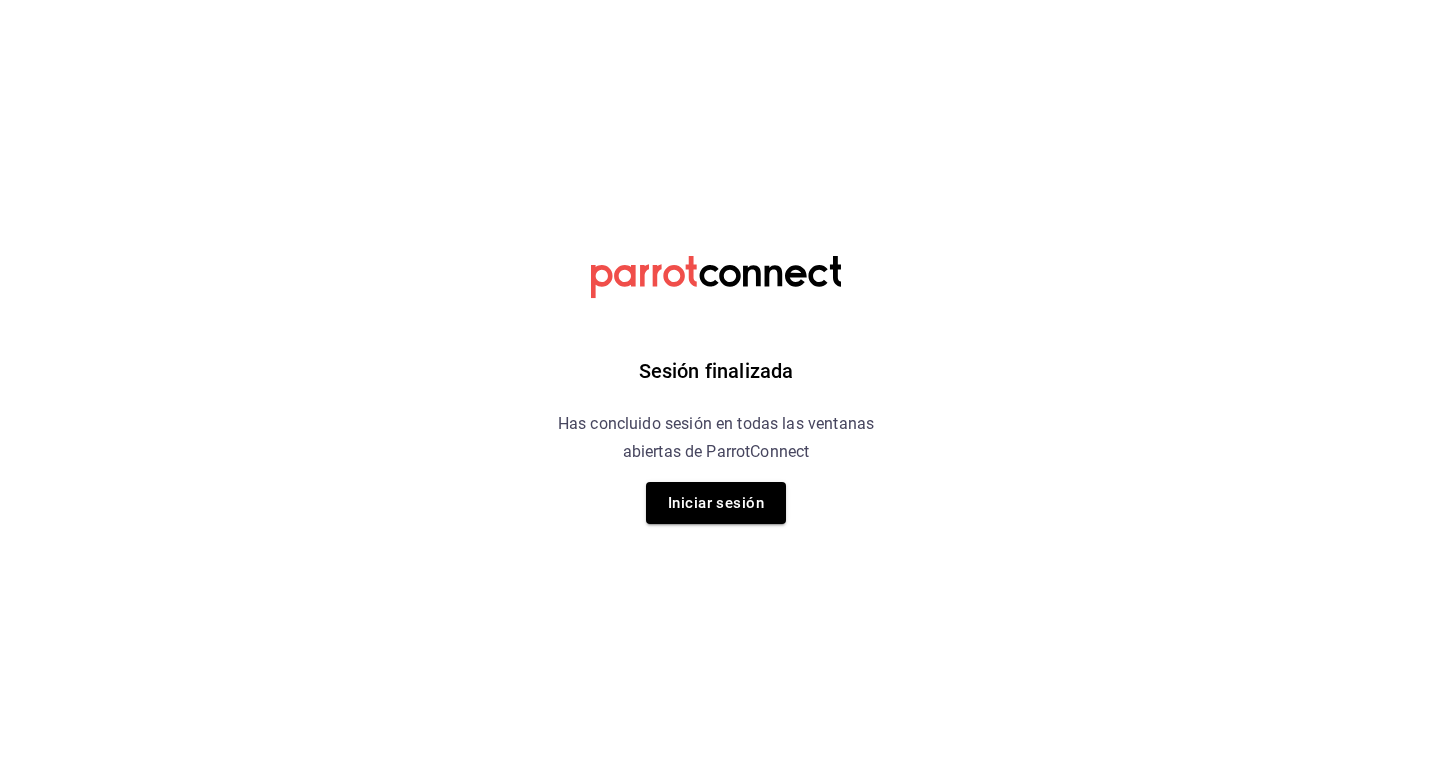 scroll, scrollTop: 0, scrollLeft: 0, axis: both 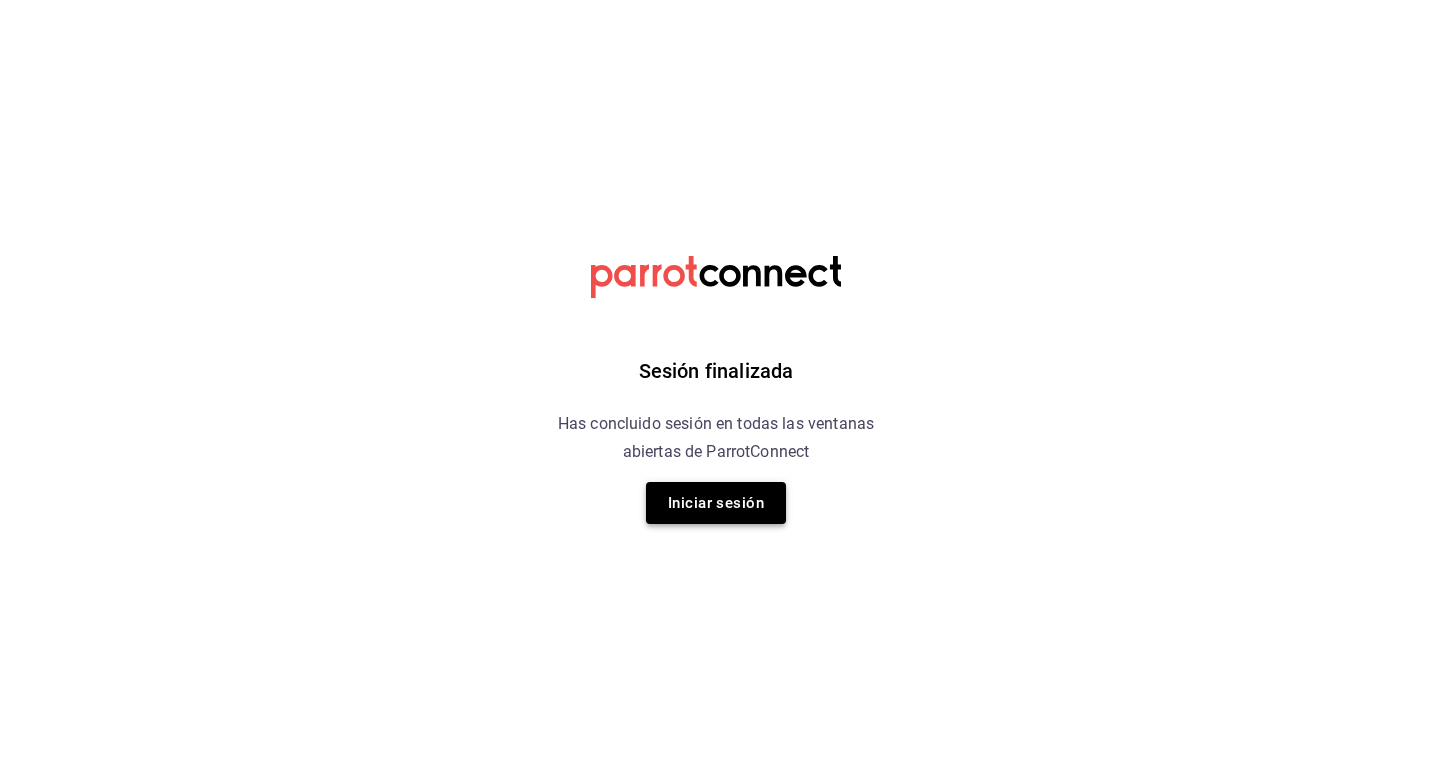 click on "Iniciar sesión" at bounding box center (716, 503) 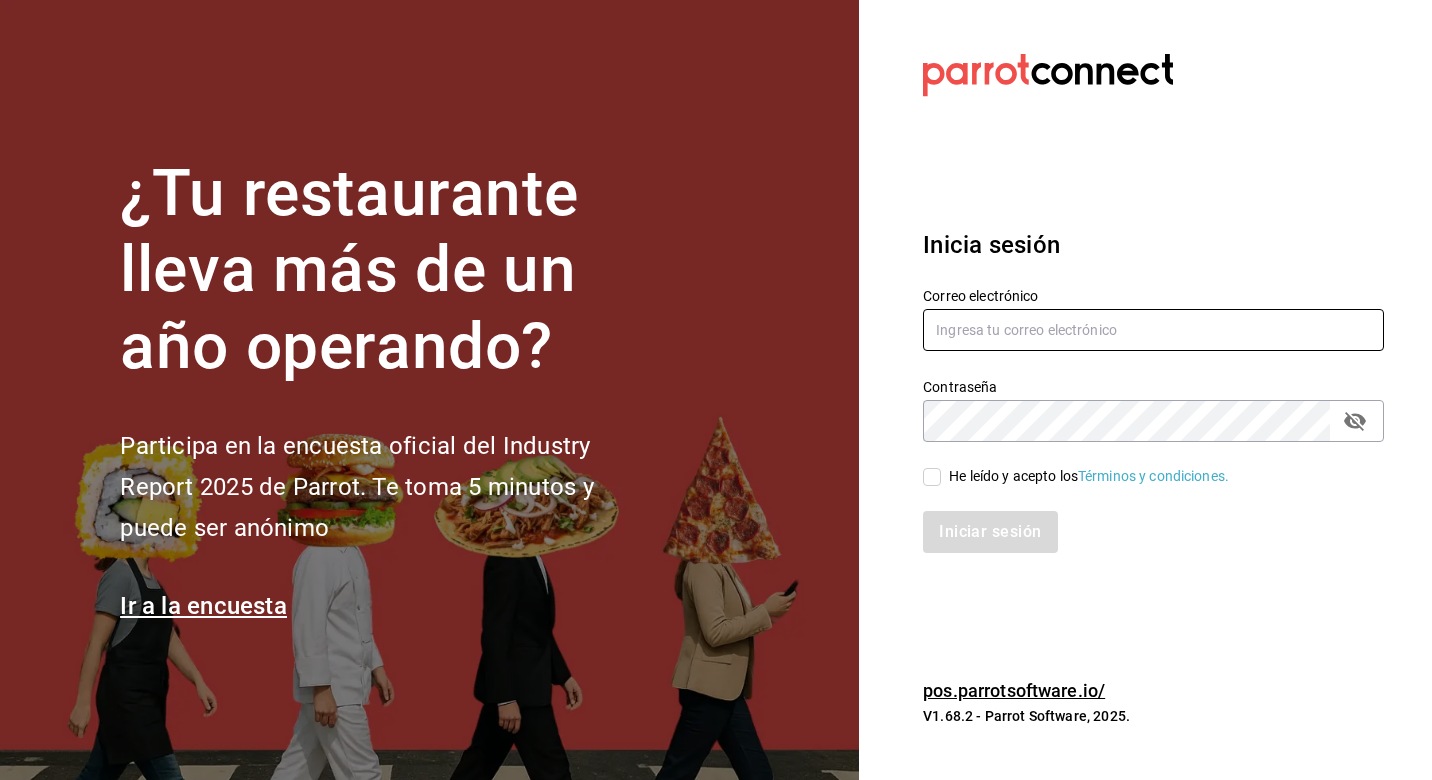 type on "[EMAIL]" 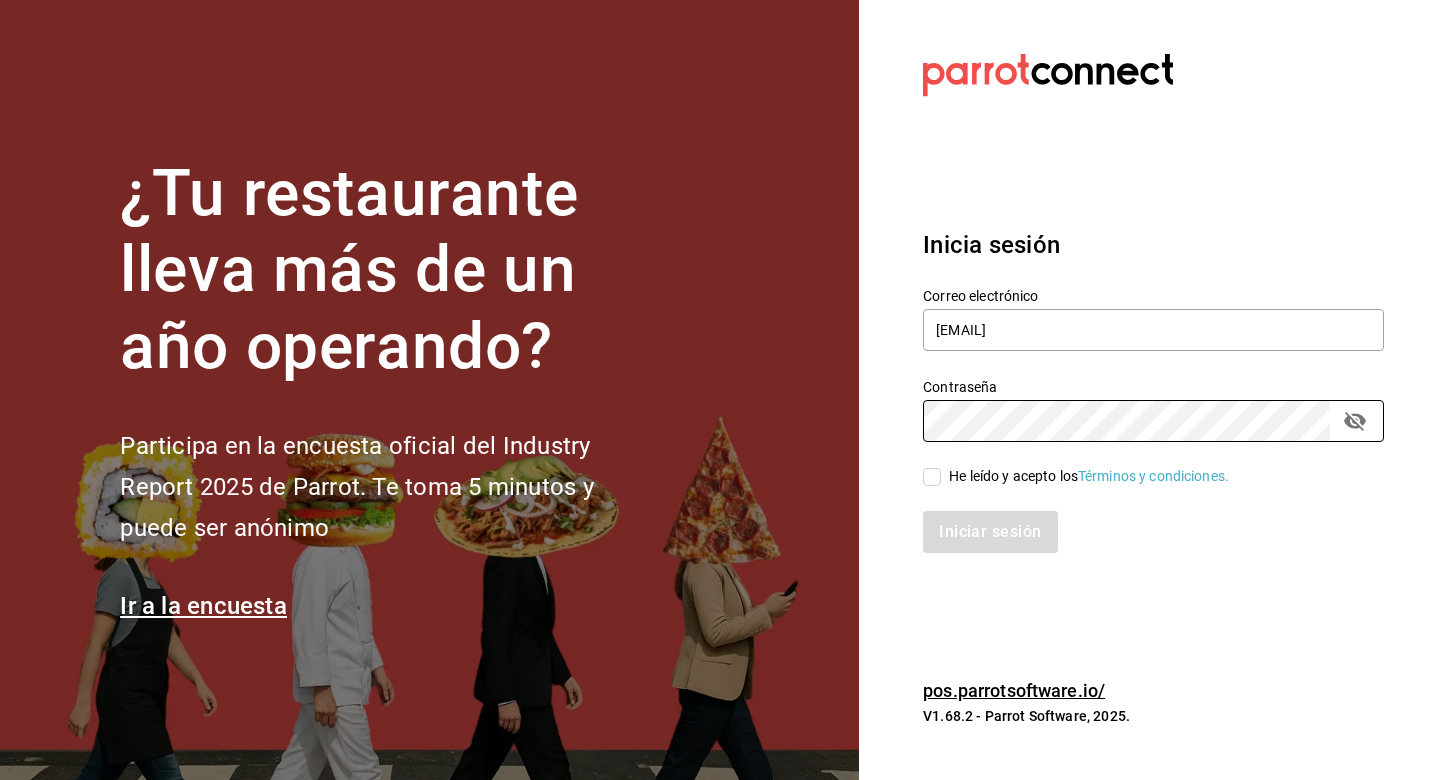 click on "He leído y acepto los  Términos y condiciones." at bounding box center (1089, 476) 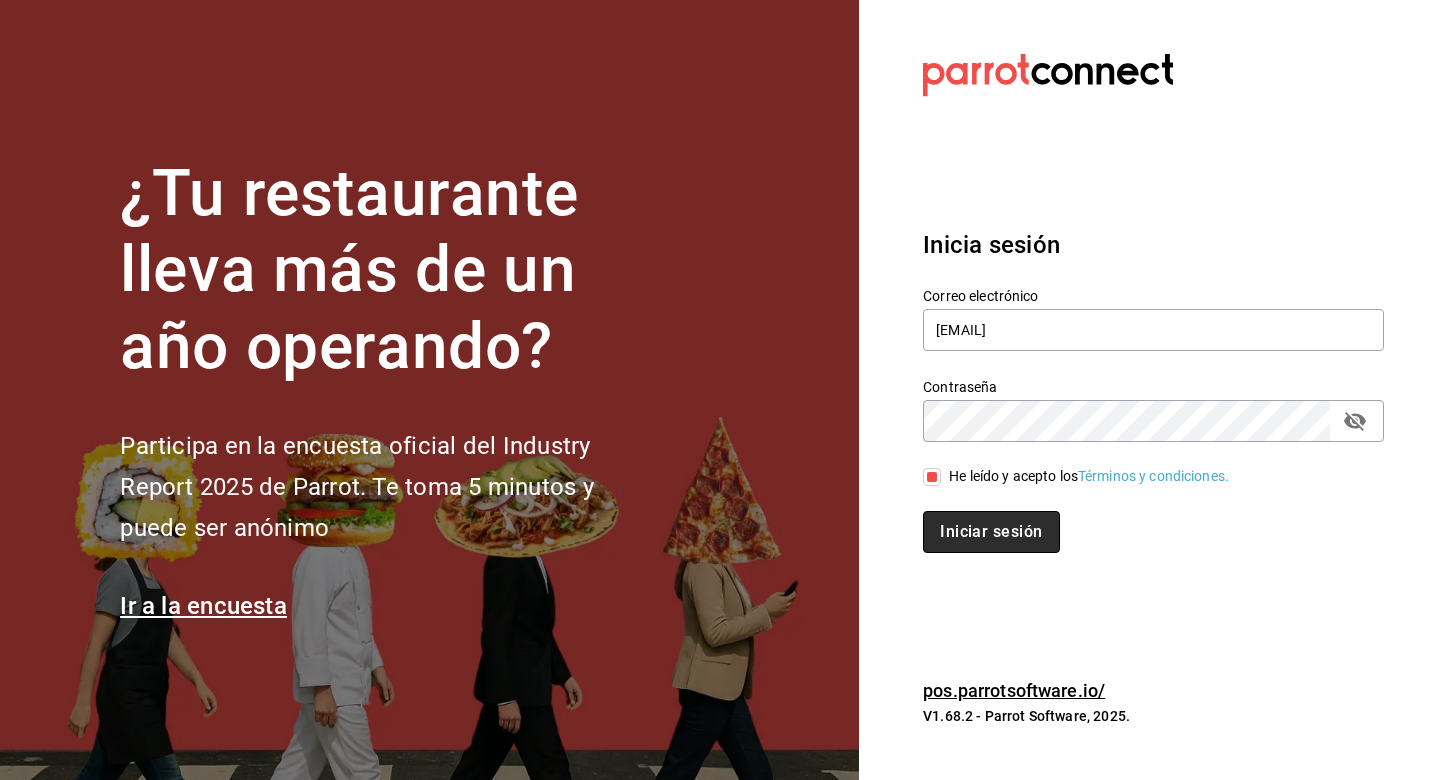 click on "Iniciar sesión" at bounding box center (991, 532) 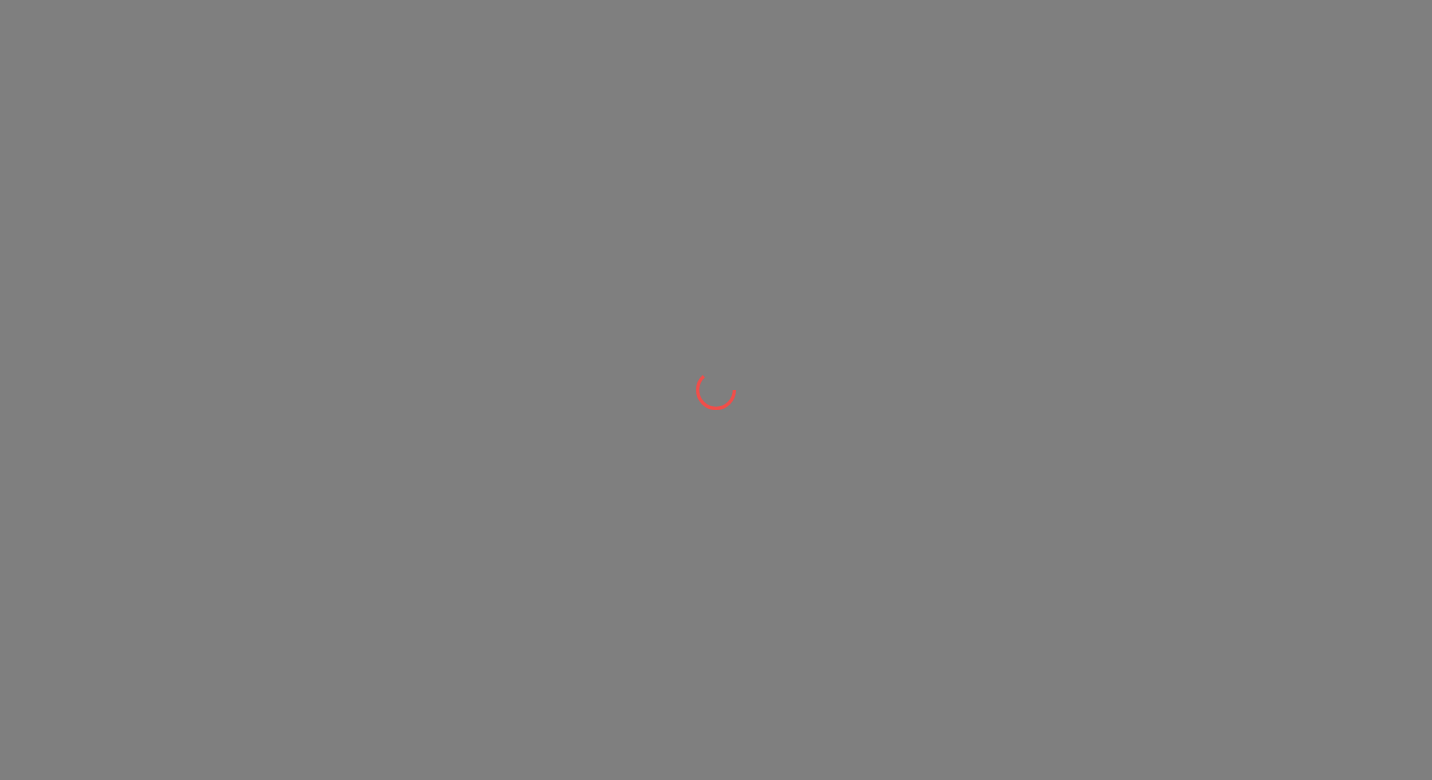 scroll, scrollTop: 0, scrollLeft: 0, axis: both 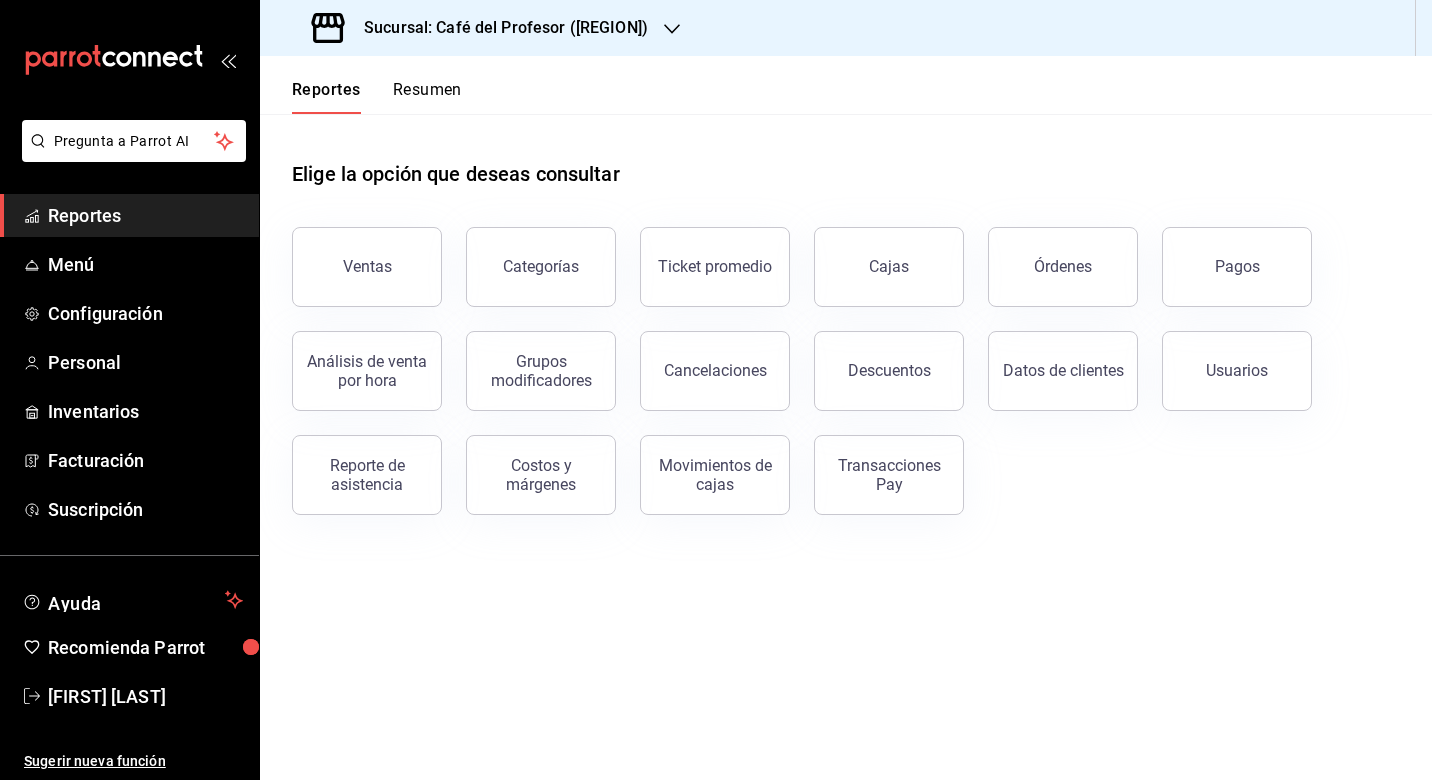 click on "Resumen" at bounding box center [427, 97] 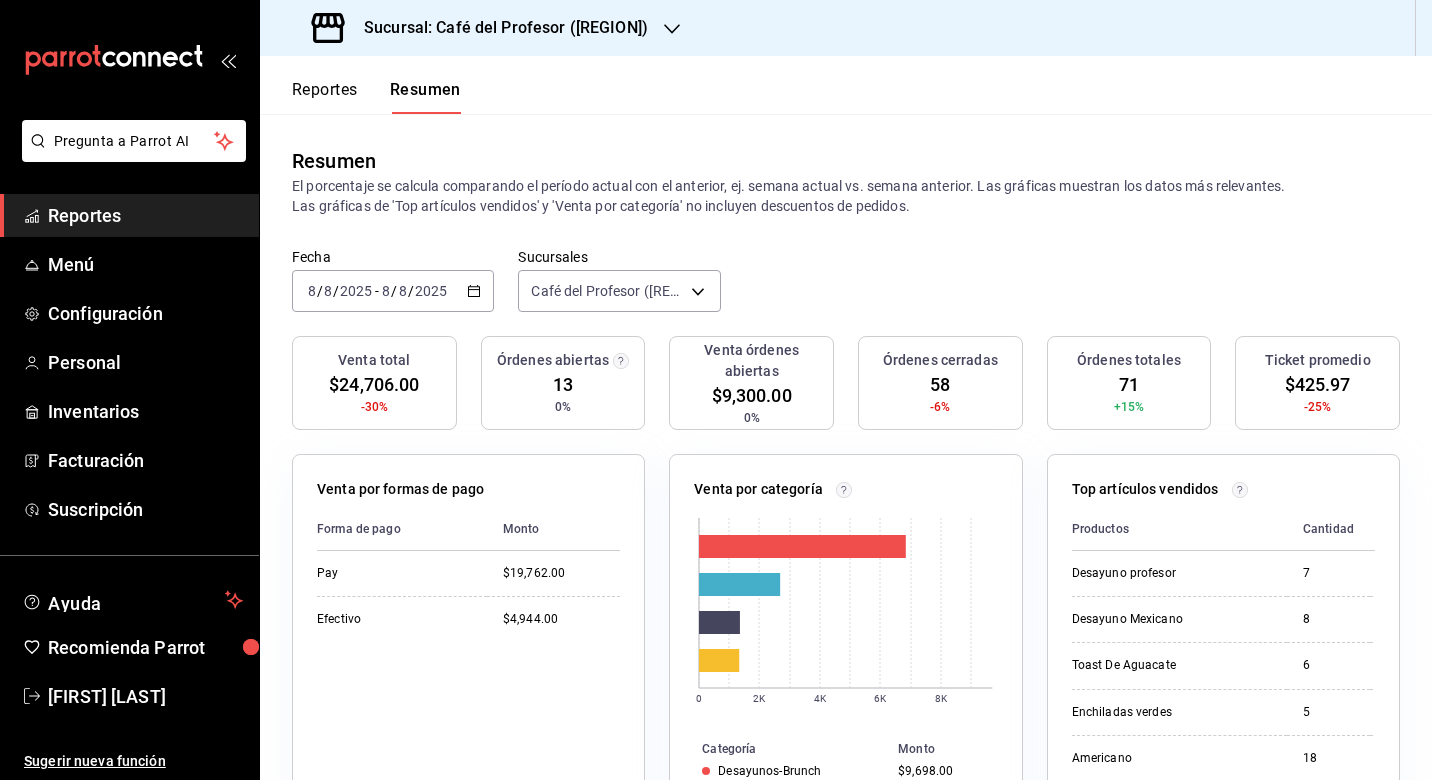 click on "Reportes" at bounding box center [325, 97] 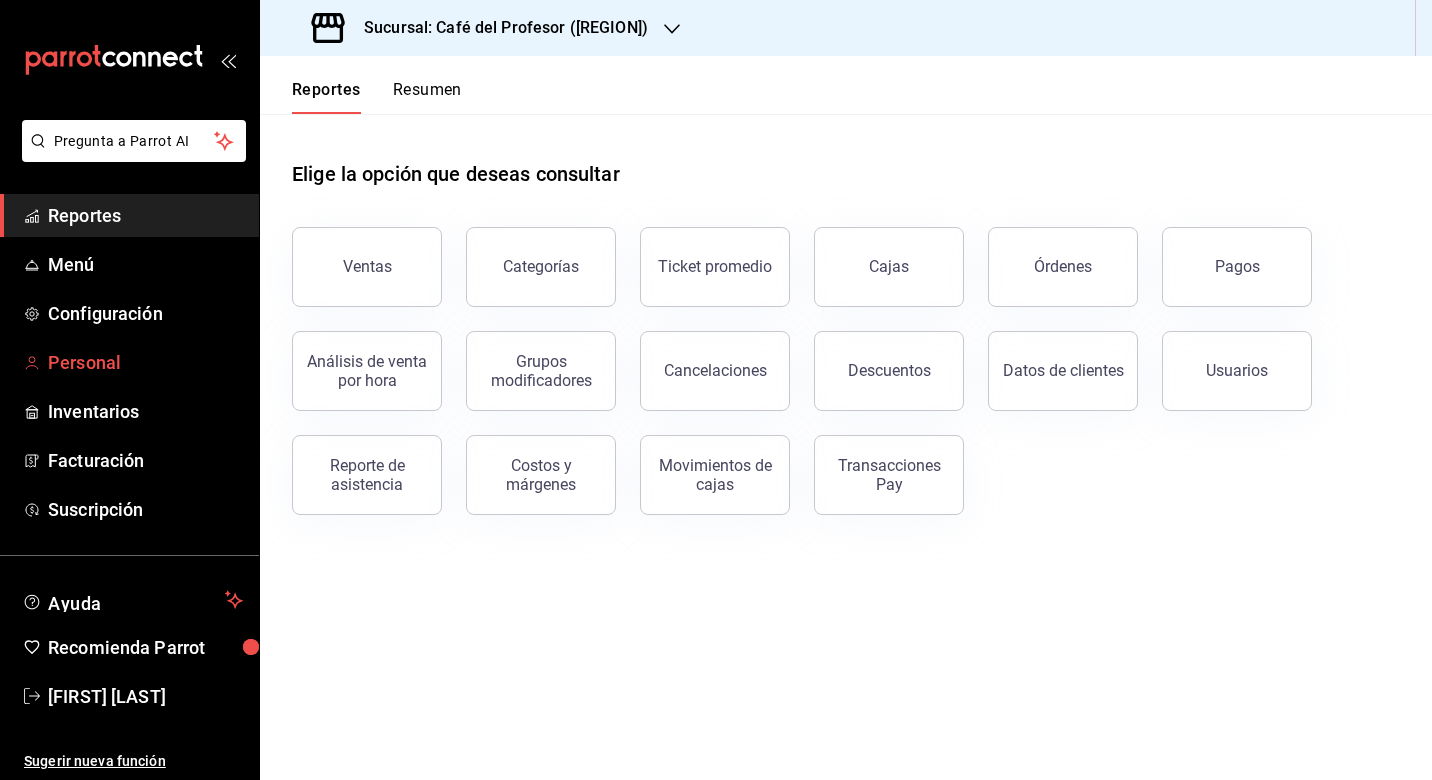 click on "Personal" at bounding box center [145, 362] 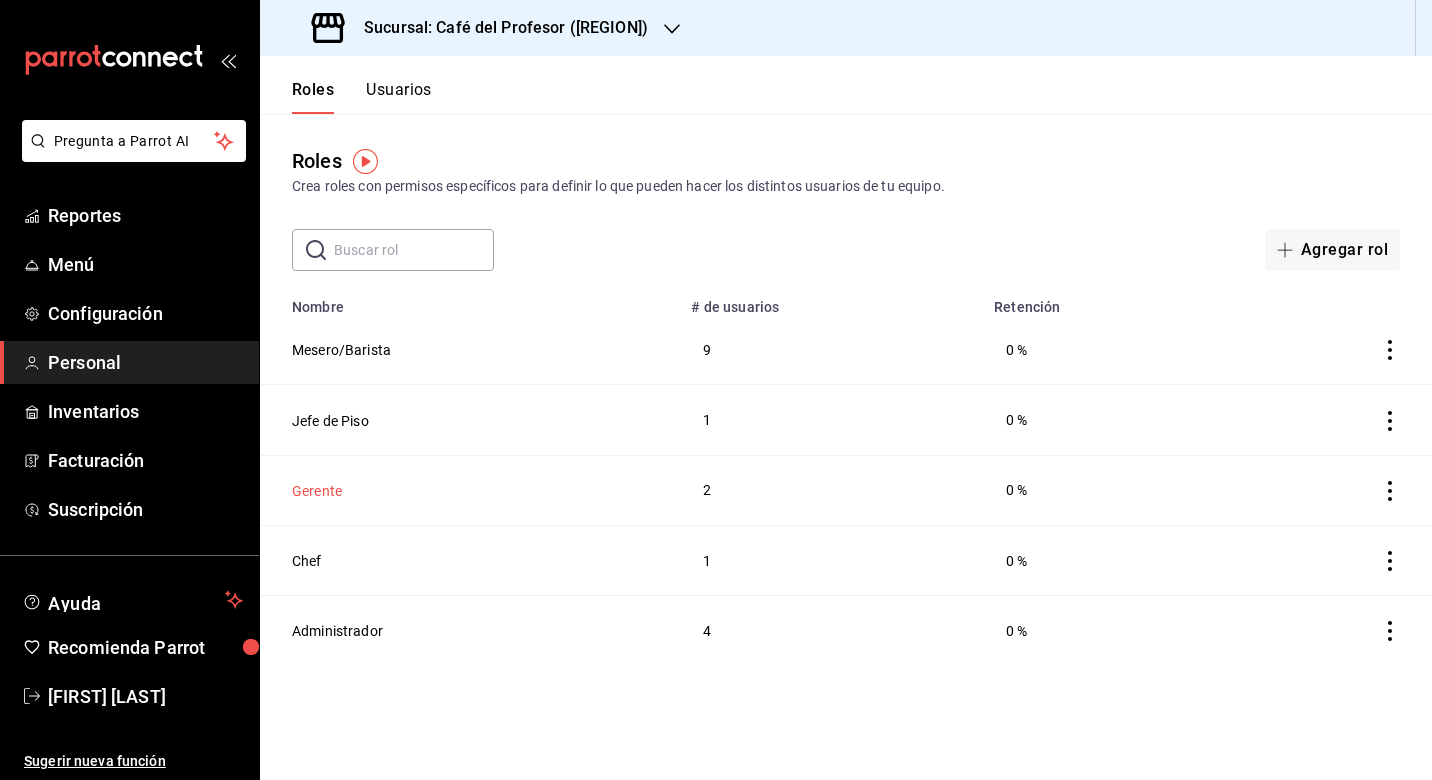 click on "Gerente" at bounding box center [317, 491] 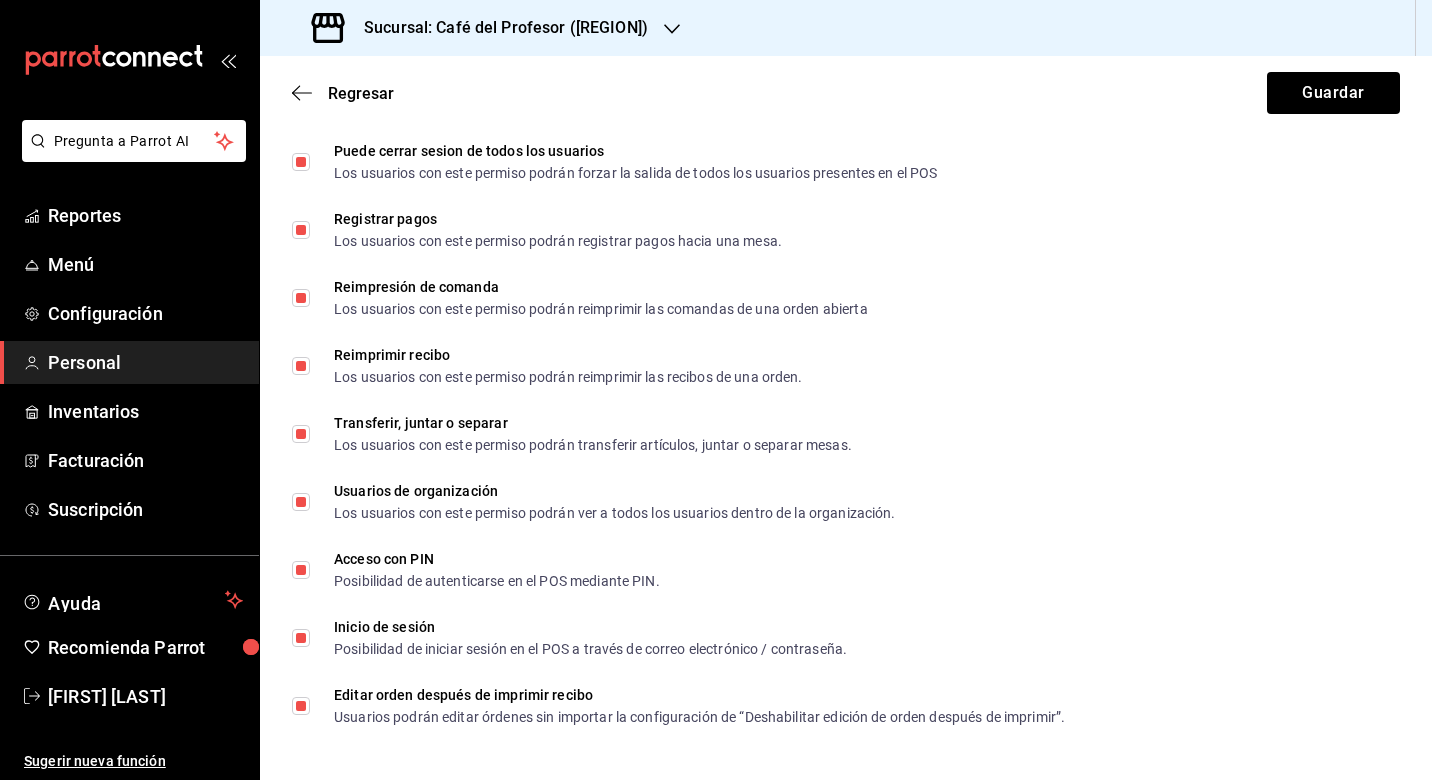 scroll, scrollTop: 3561, scrollLeft: 0, axis: vertical 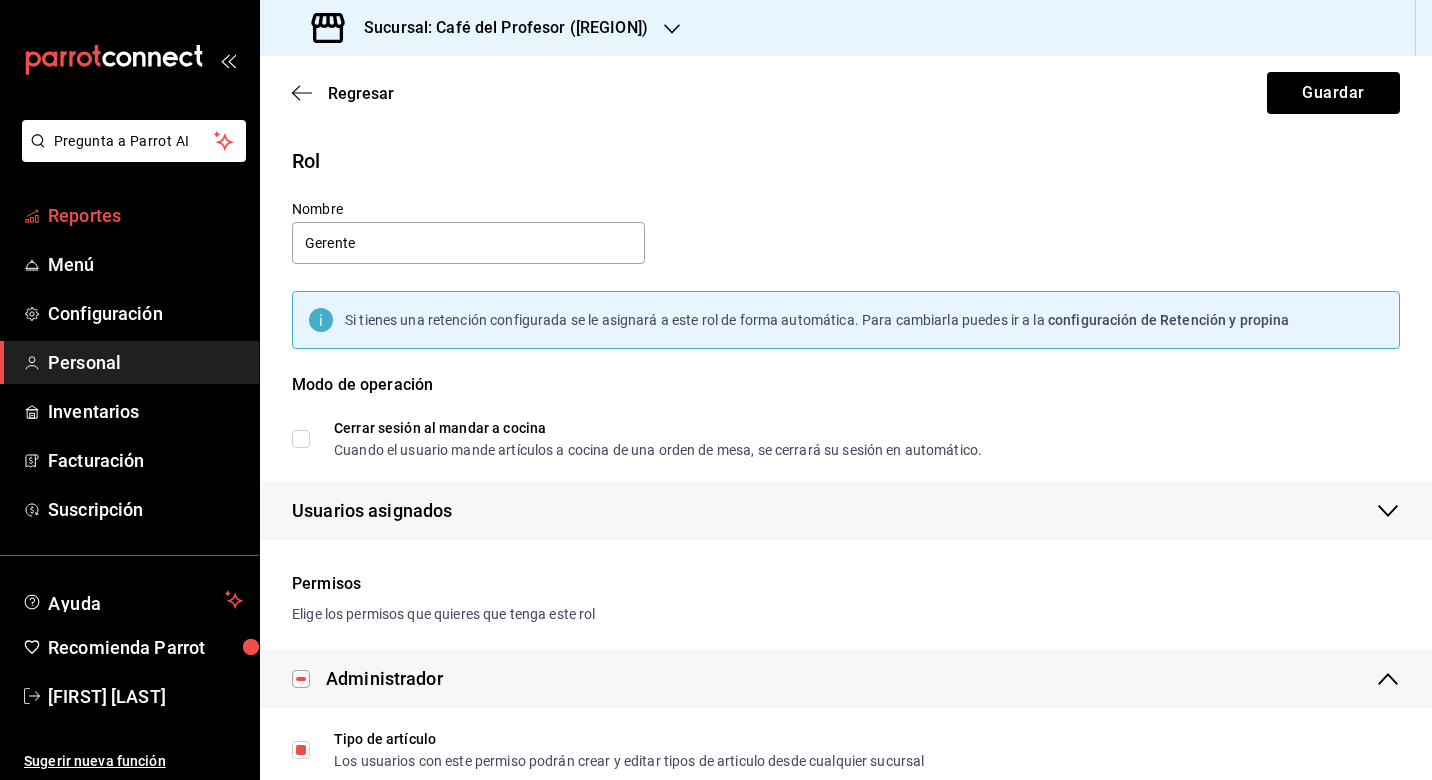 click on "Reportes" at bounding box center (145, 215) 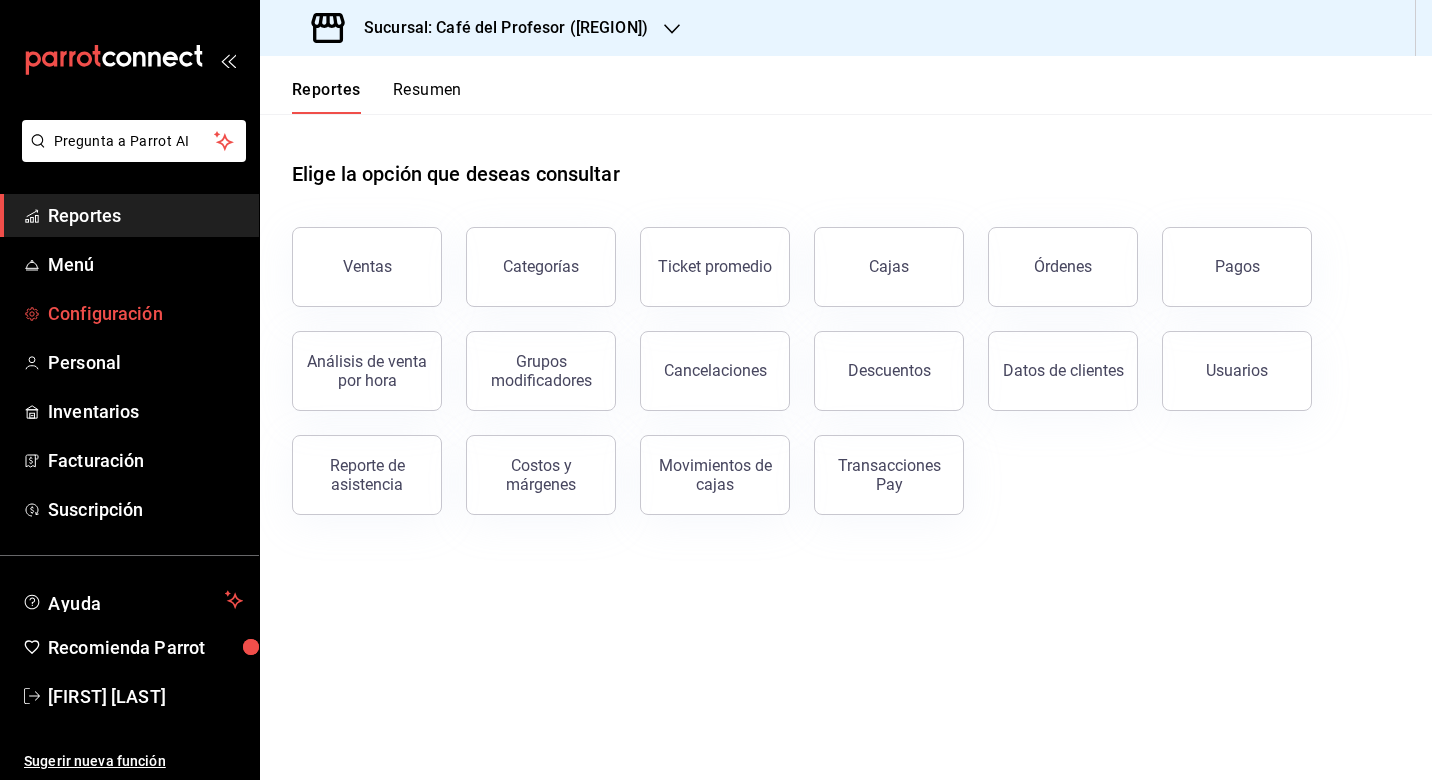 click on "Configuración" at bounding box center [145, 313] 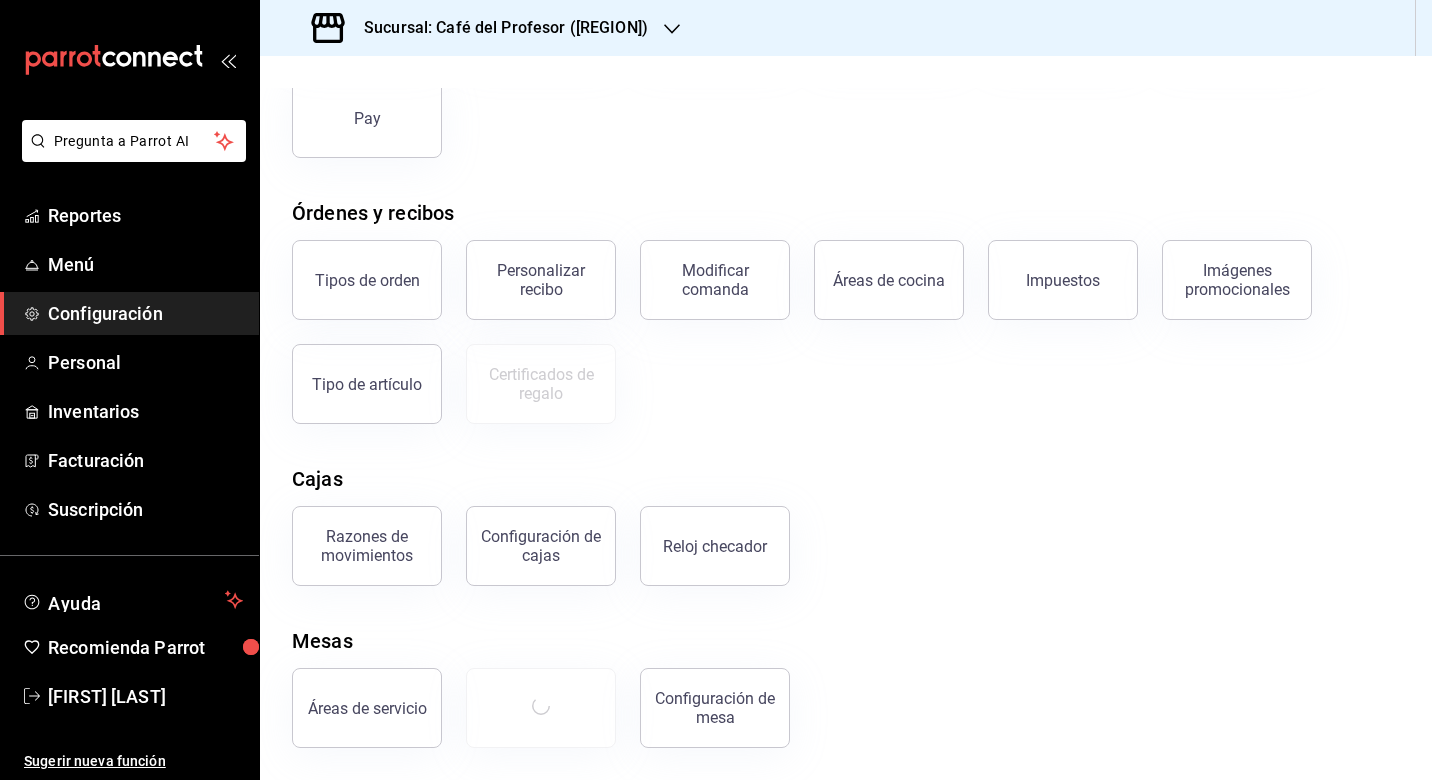 scroll, scrollTop: 234, scrollLeft: 0, axis: vertical 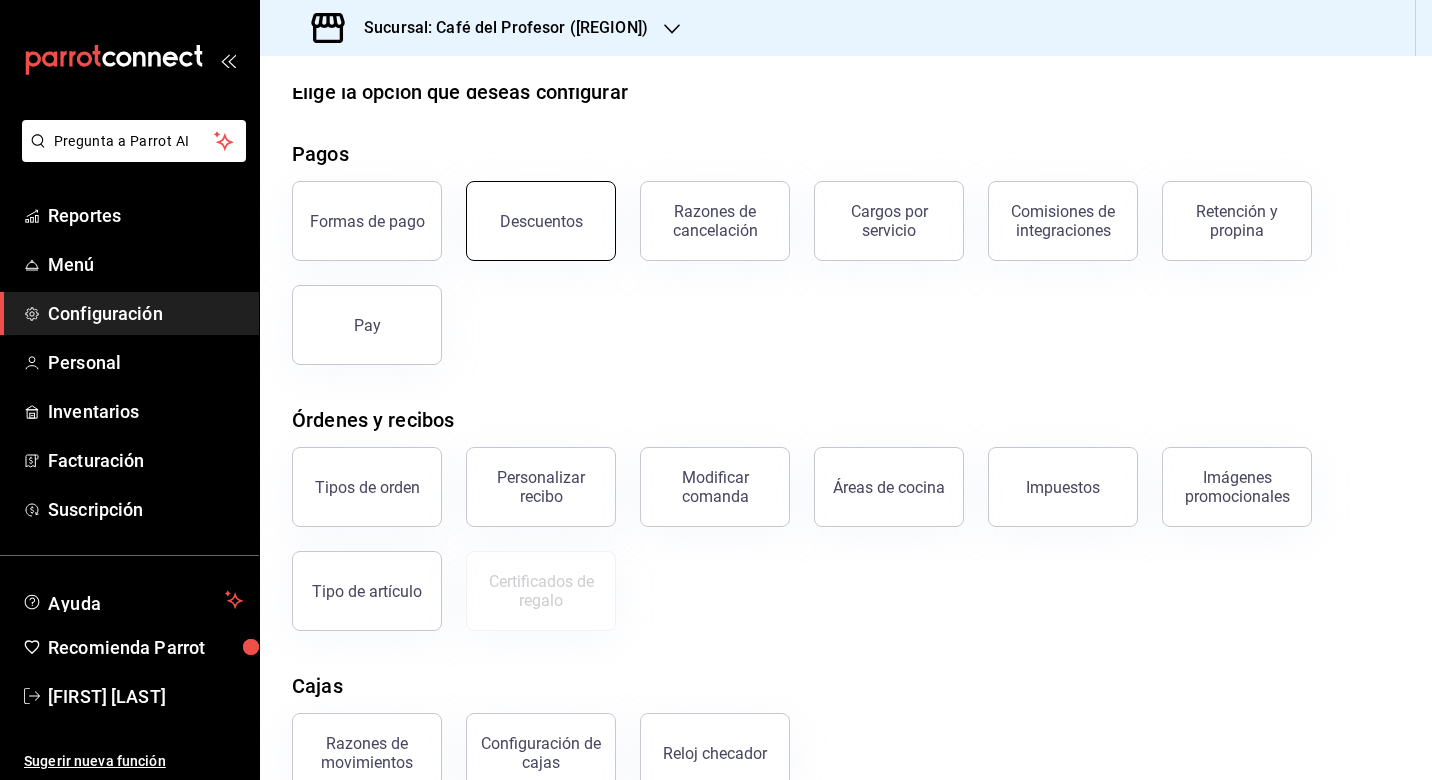 click on "Descuentos" at bounding box center (541, 221) 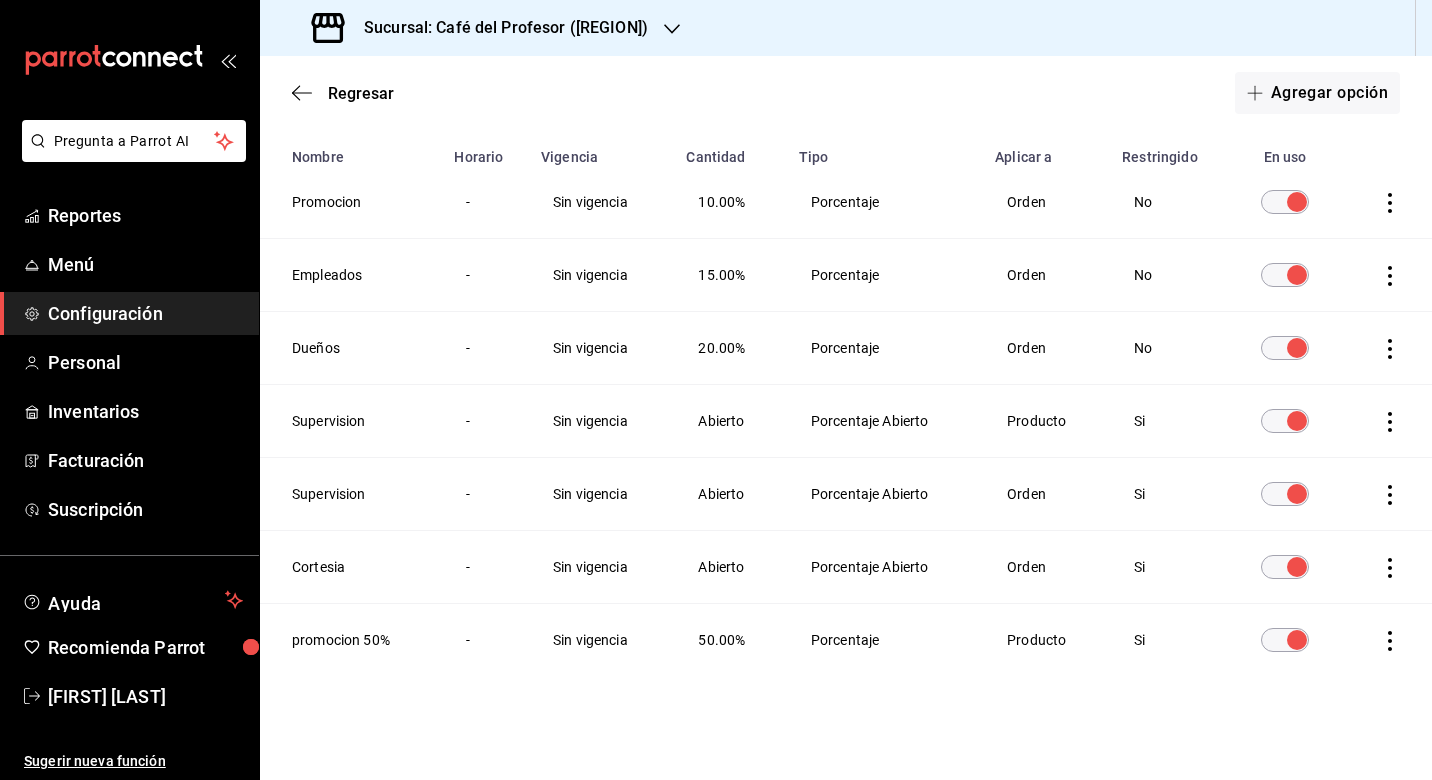 scroll, scrollTop: 151, scrollLeft: 0, axis: vertical 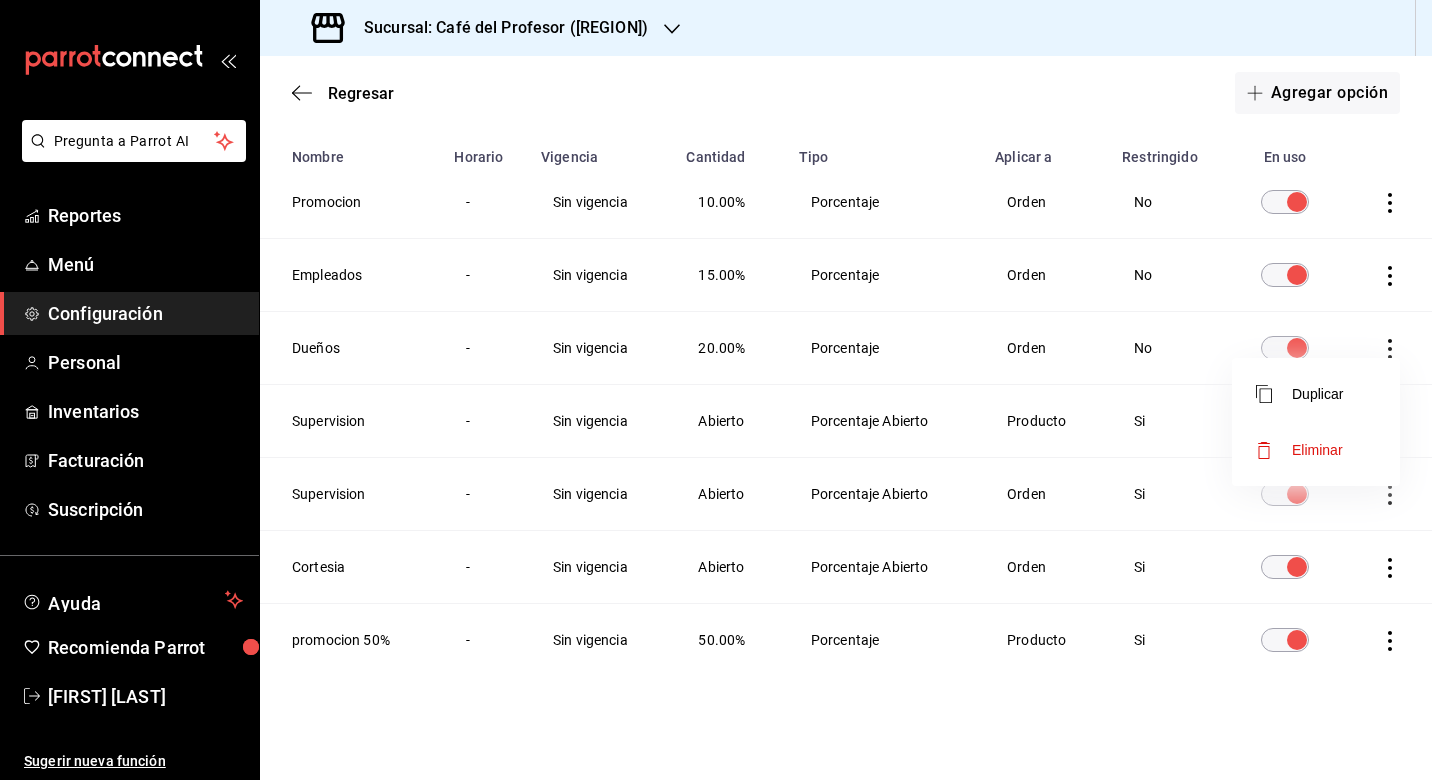 click on "Eliminar" at bounding box center [1316, 450] 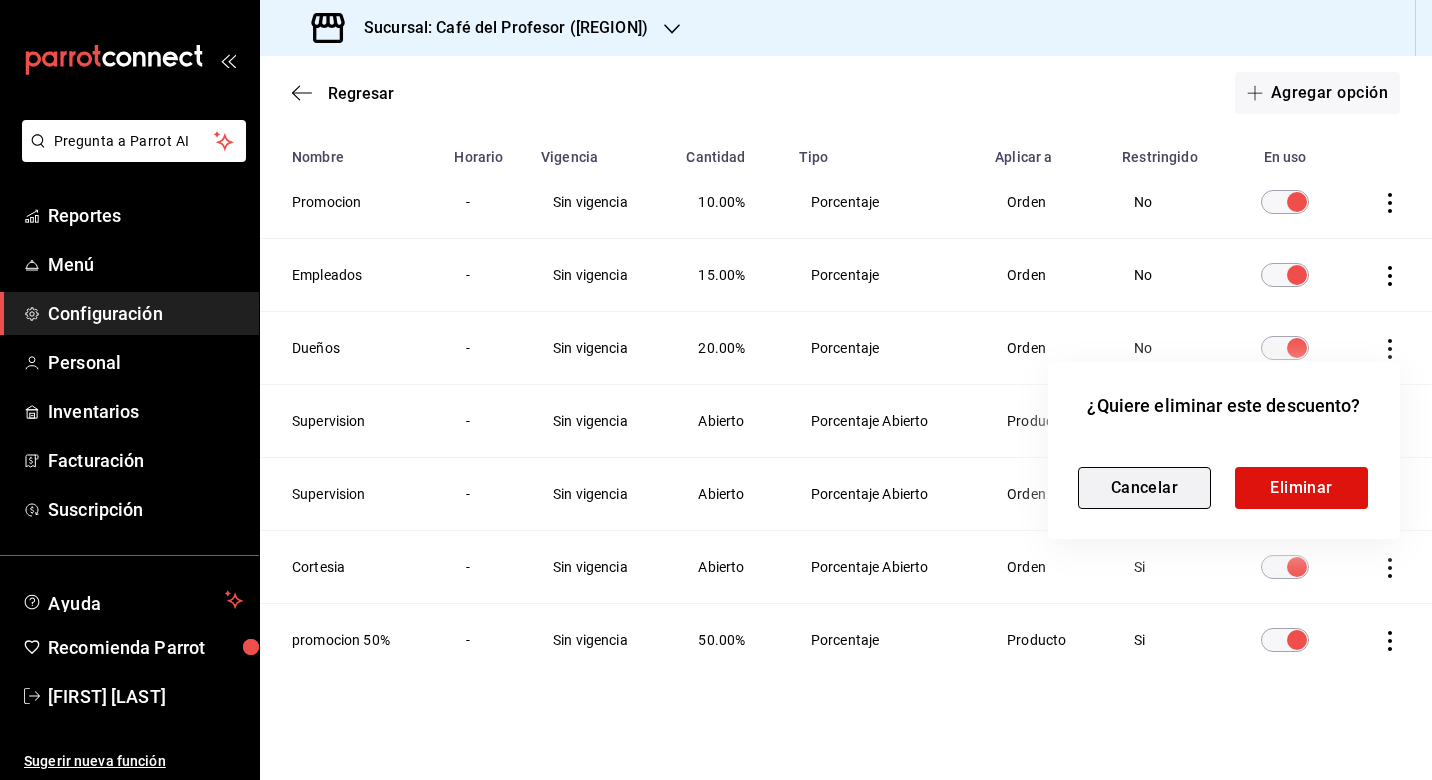 click on "Cancelar" at bounding box center (1144, 488) 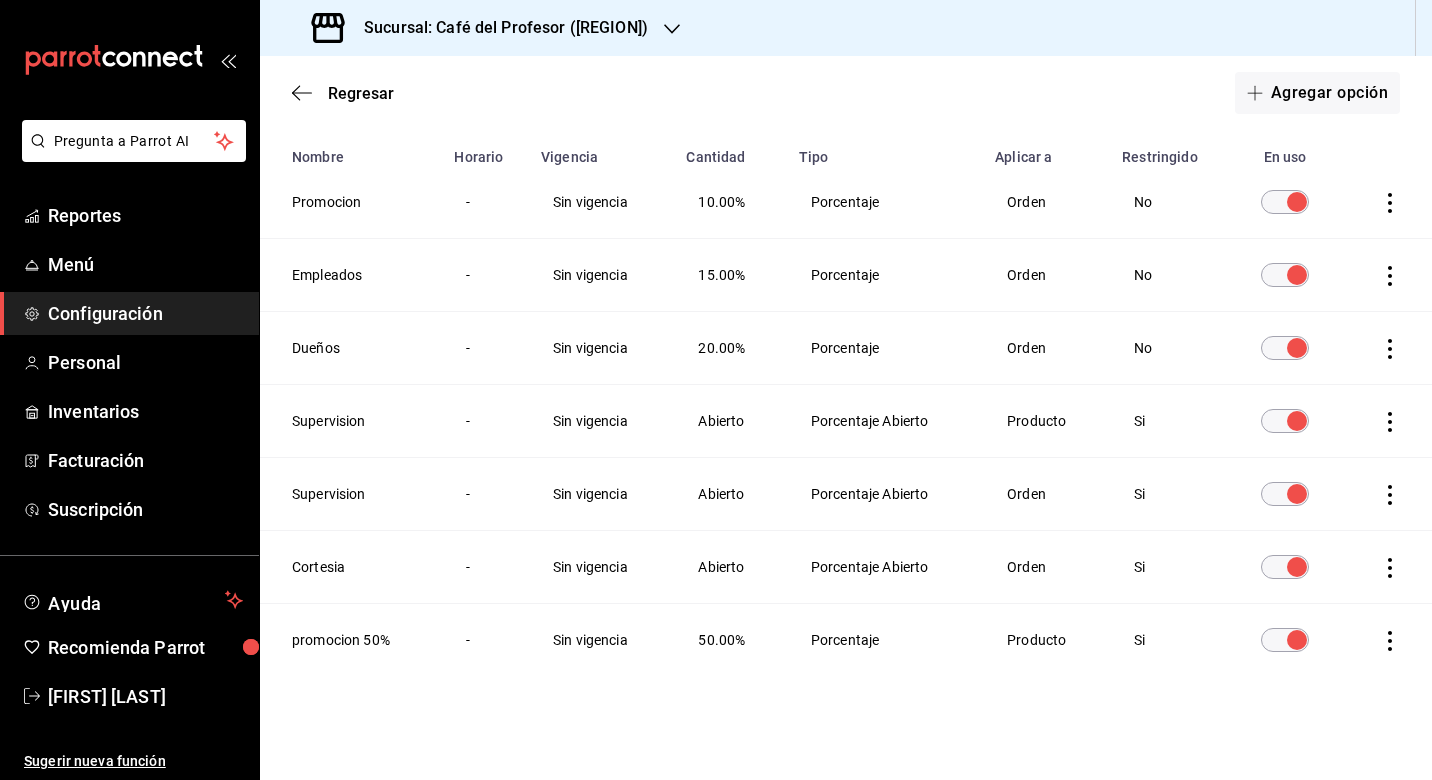 click on "Supervision" at bounding box center [351, 421] 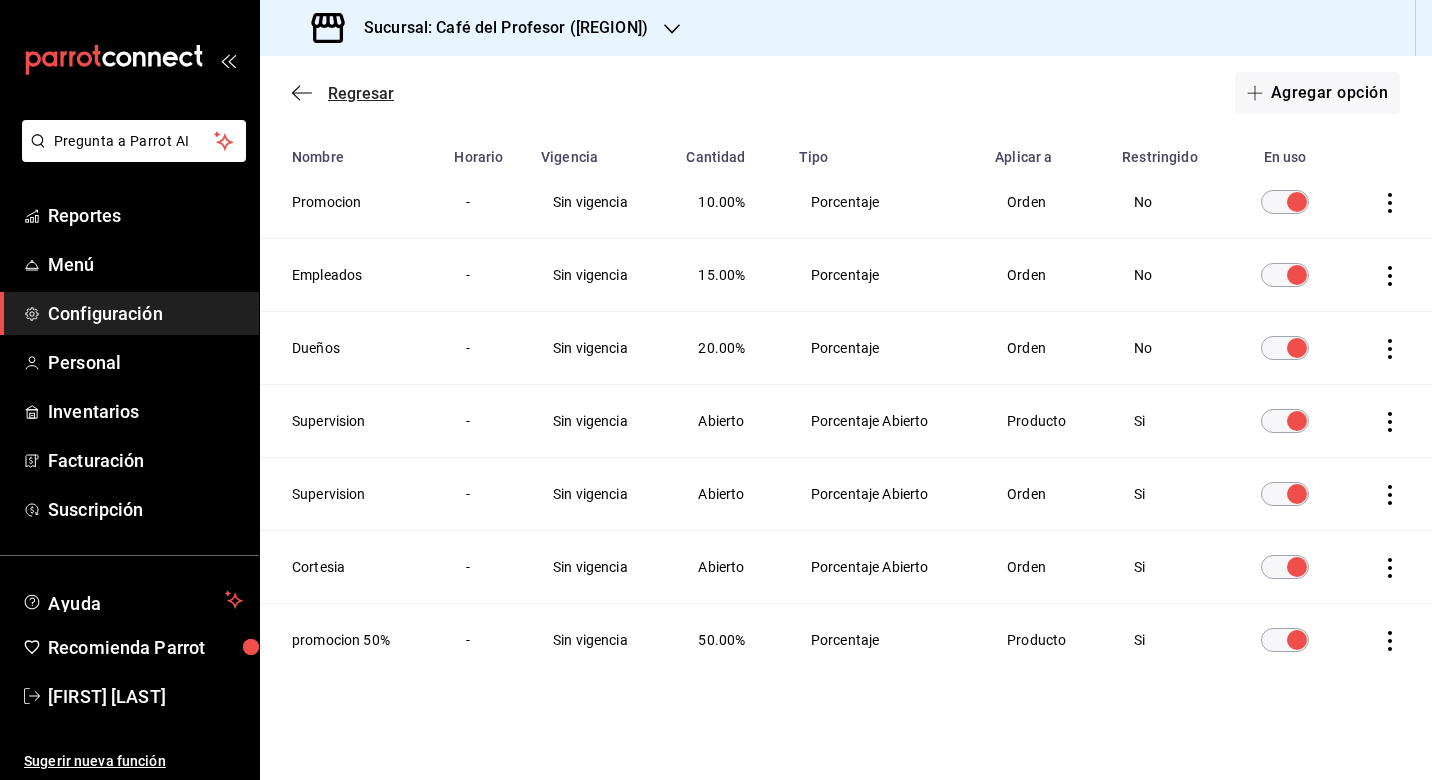click on "Regresar" at bounding box center (361, 93) 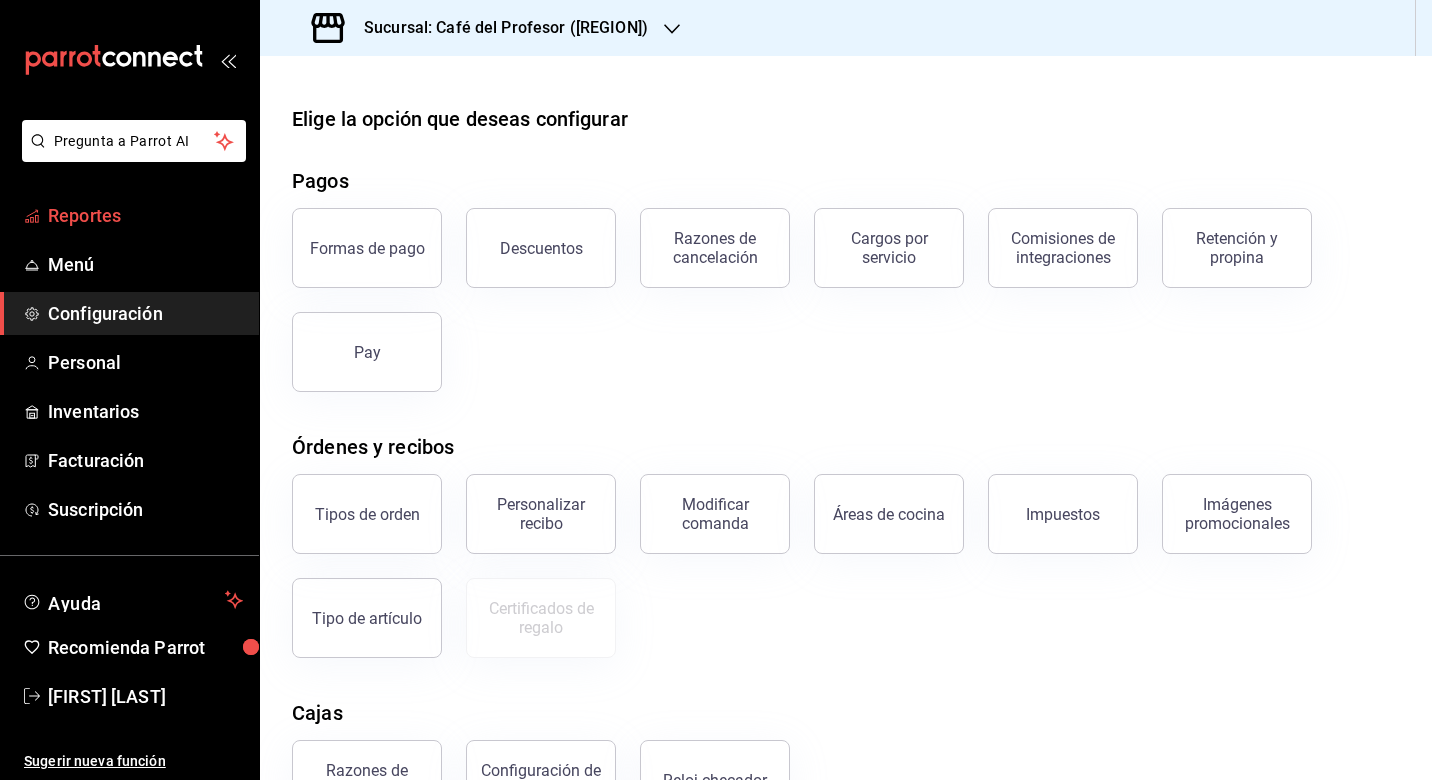 click on "Reportes" at bounding box center (145, 215) 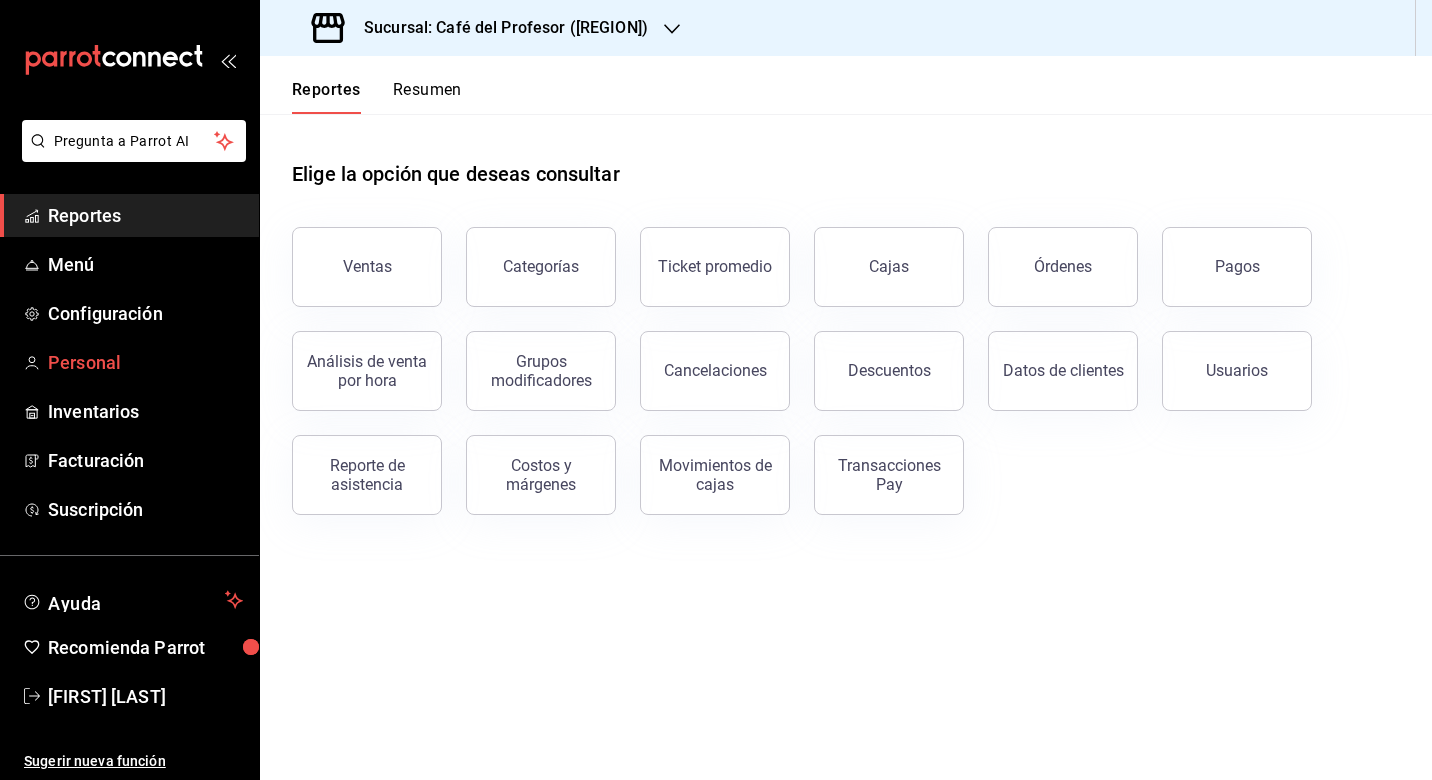 click on "Personal" at bounding box center [145, 362] 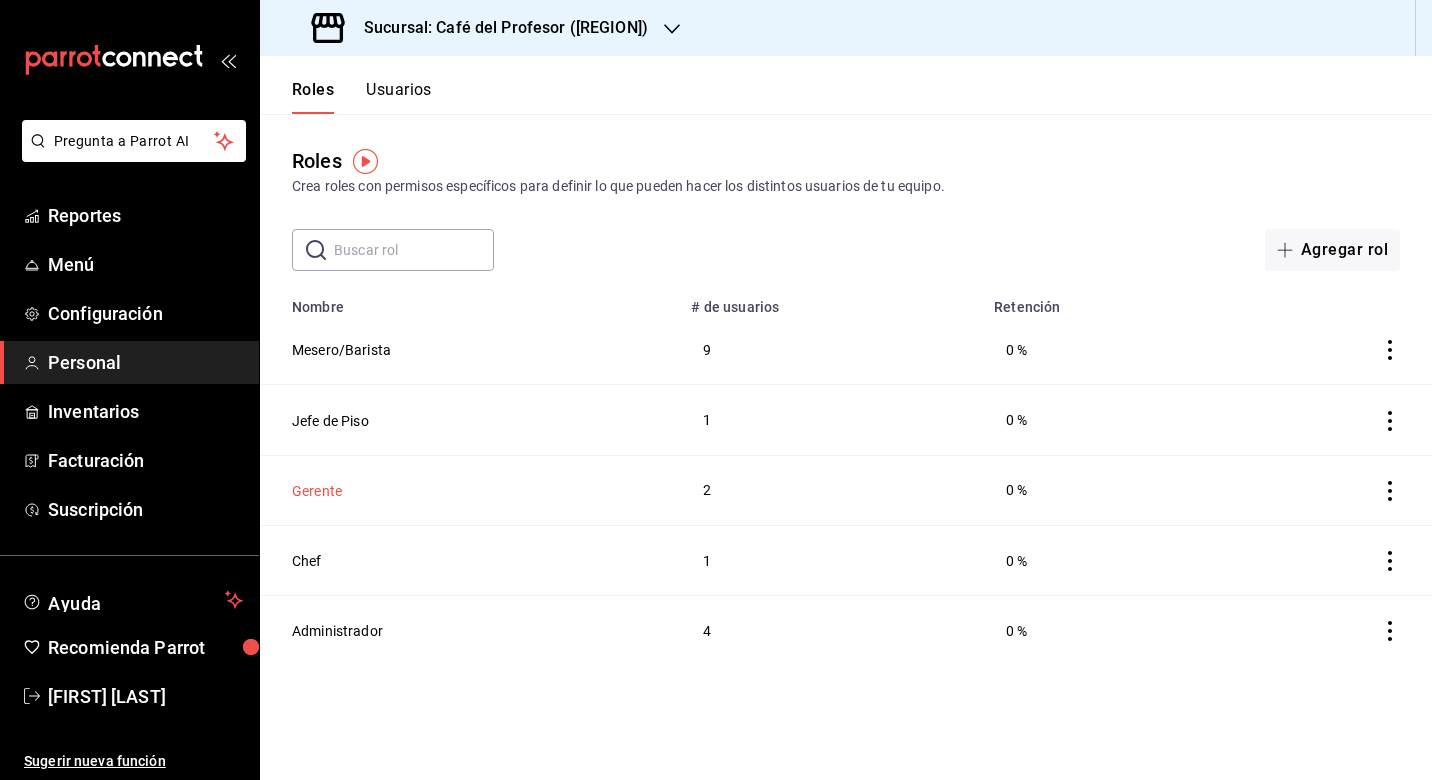 click on "Gerente" at bounding box center (317, 491) 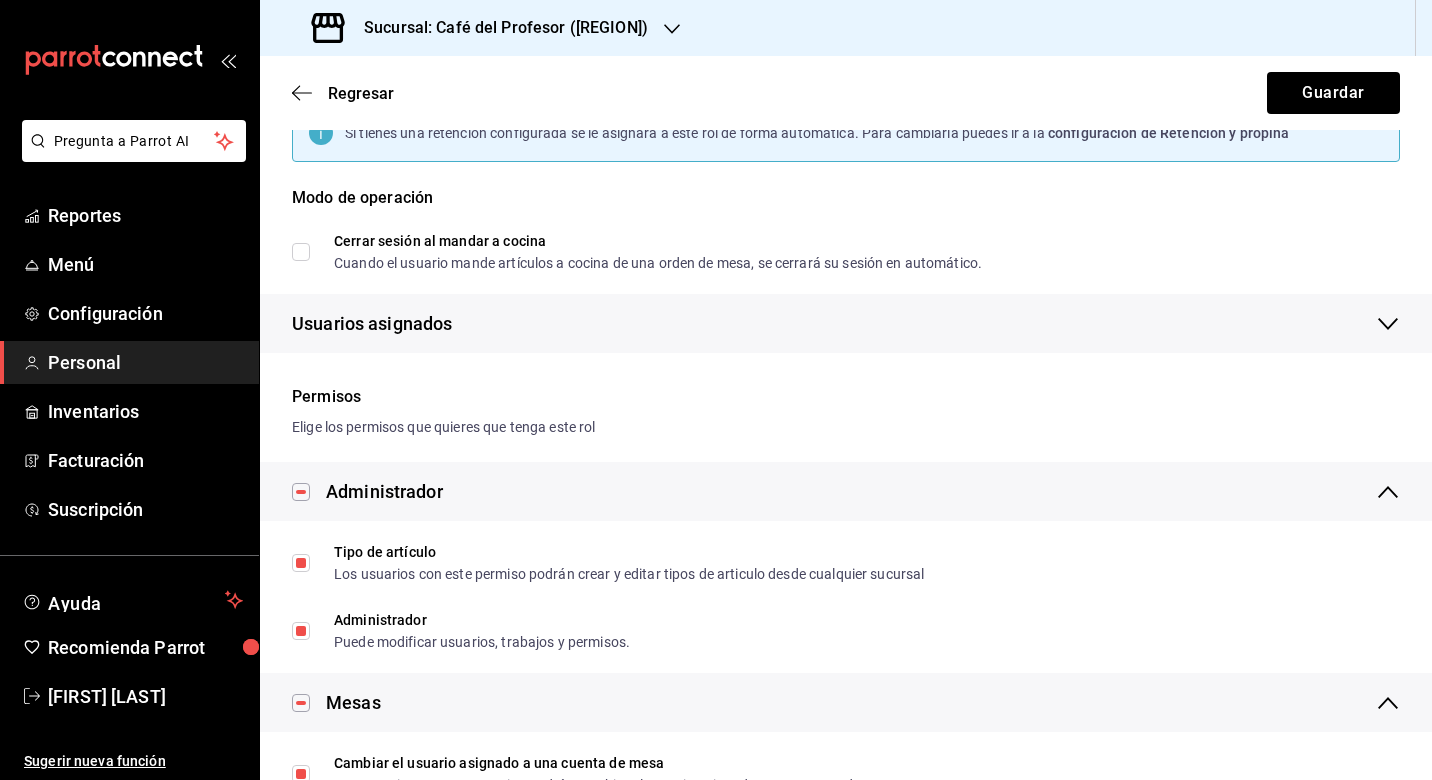 scroll, scrollTop: 224, scrollLeft: 0, axis: vertical 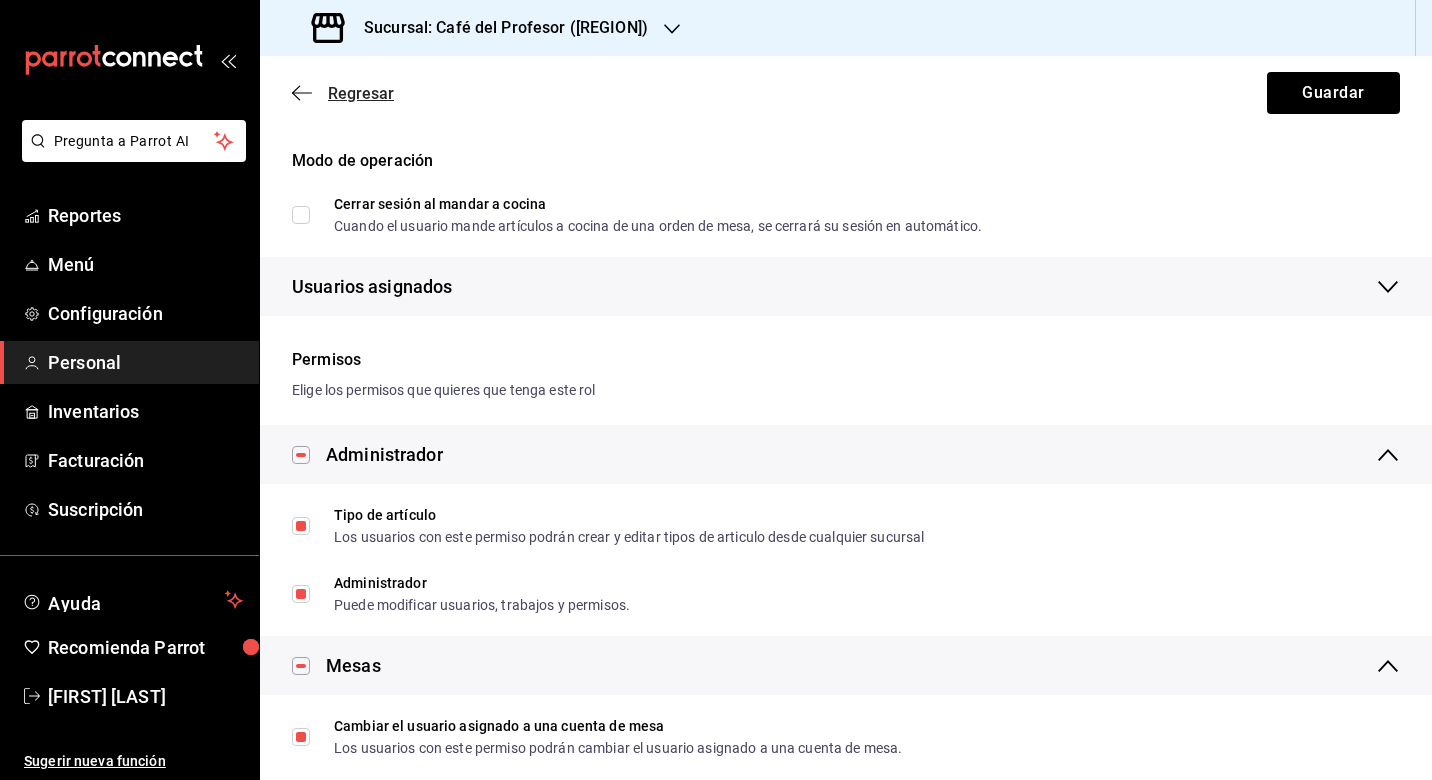 click 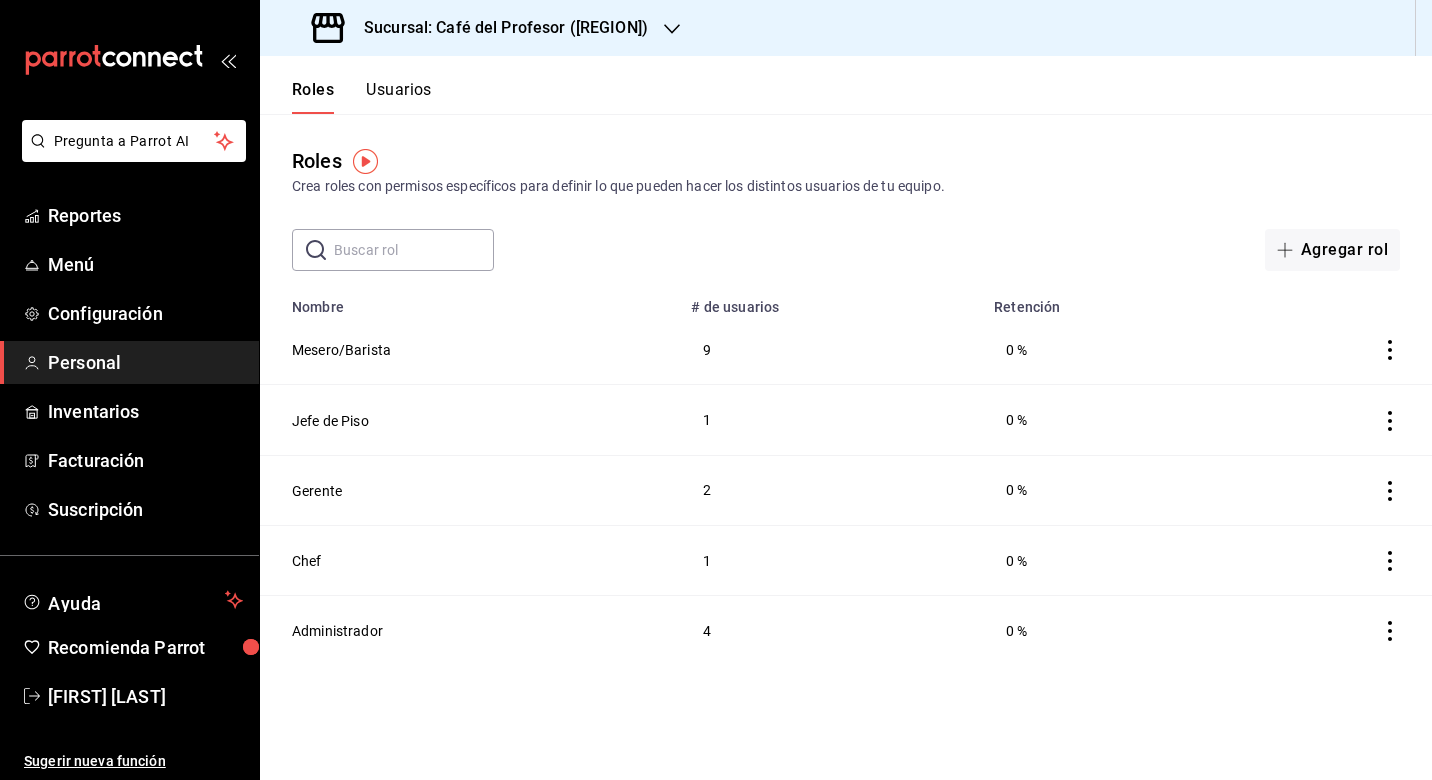 click on "Usuarios" at bounding box center (399, 97) 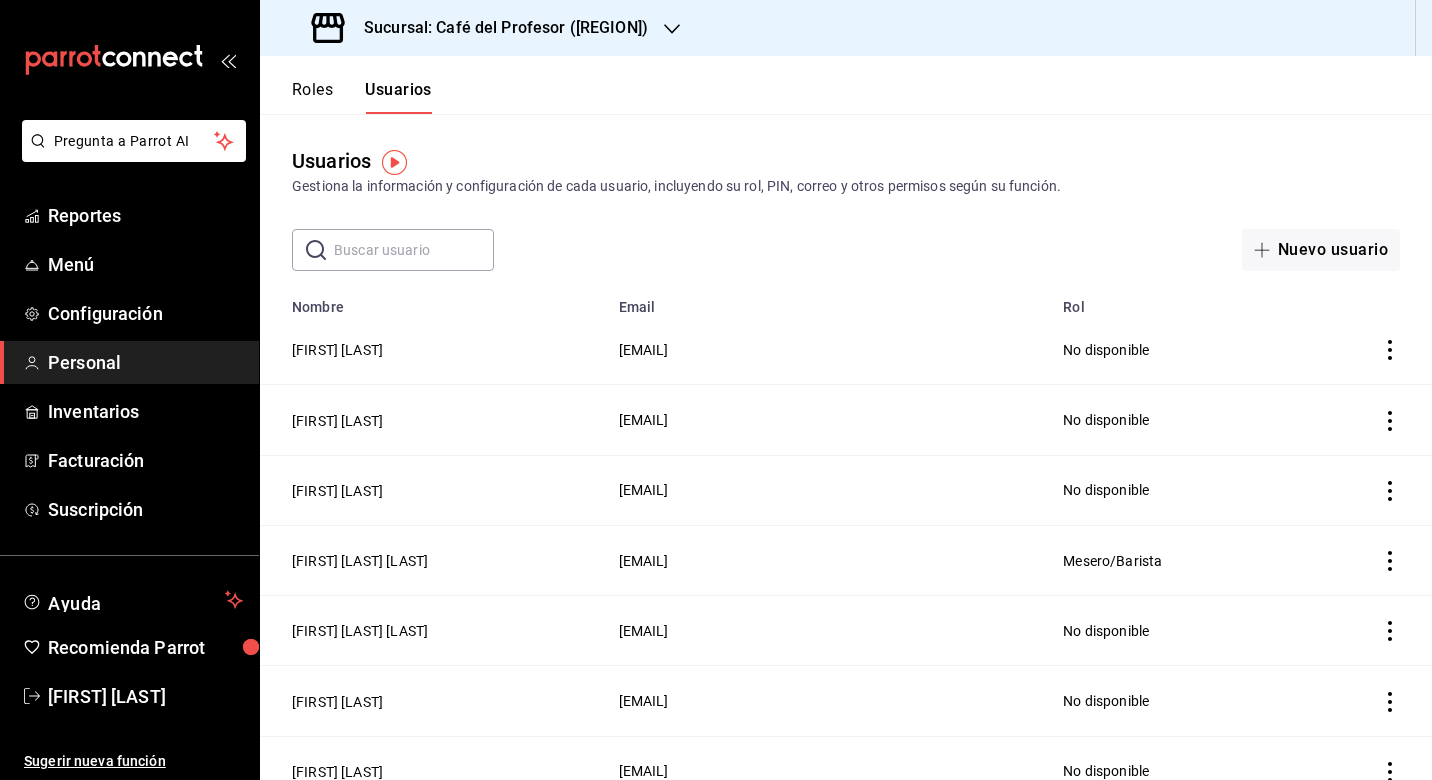 scroll, scrollTop: 0, scrollLeft: 0, axis: both 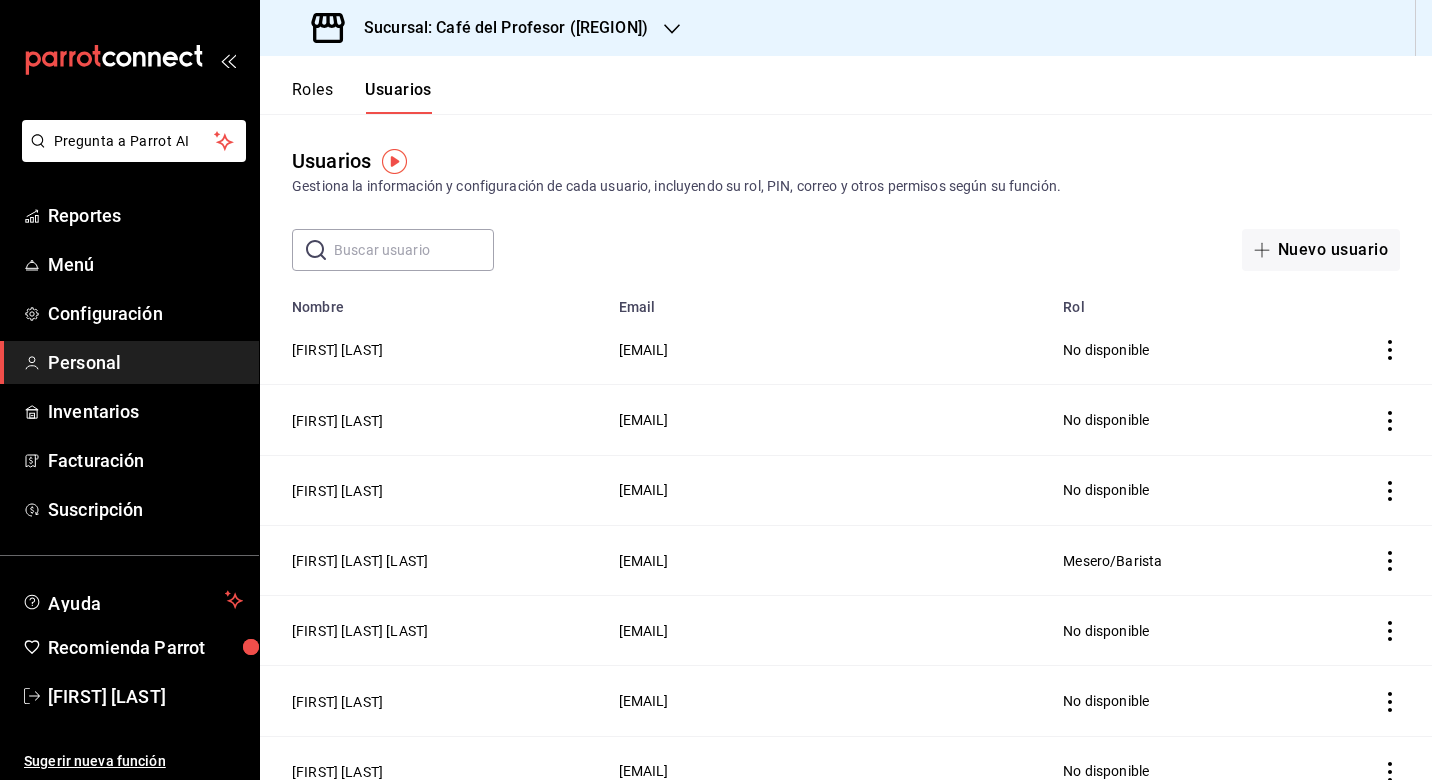 click on "Roles" at bounding box center [312, 97] 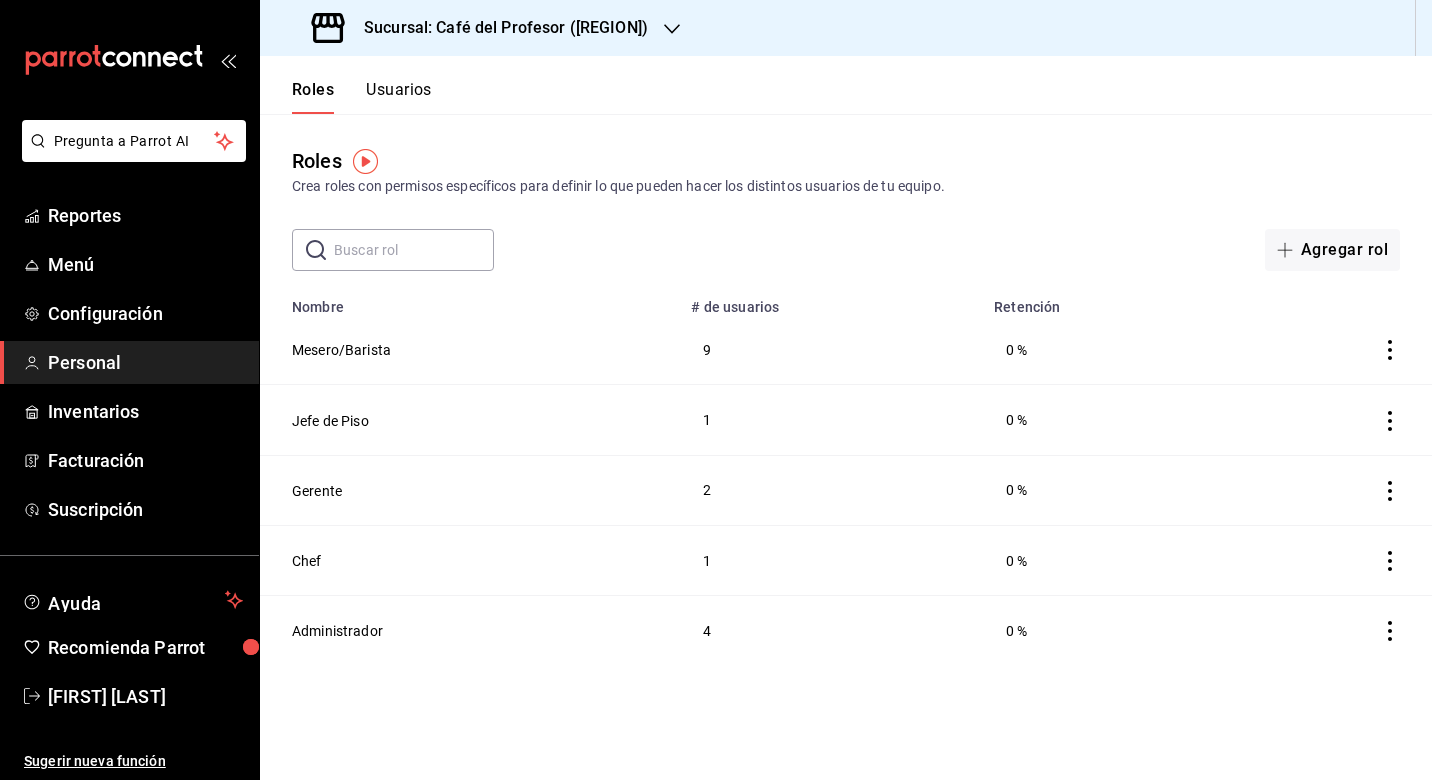click on "2" at bounding box center (830, 490) 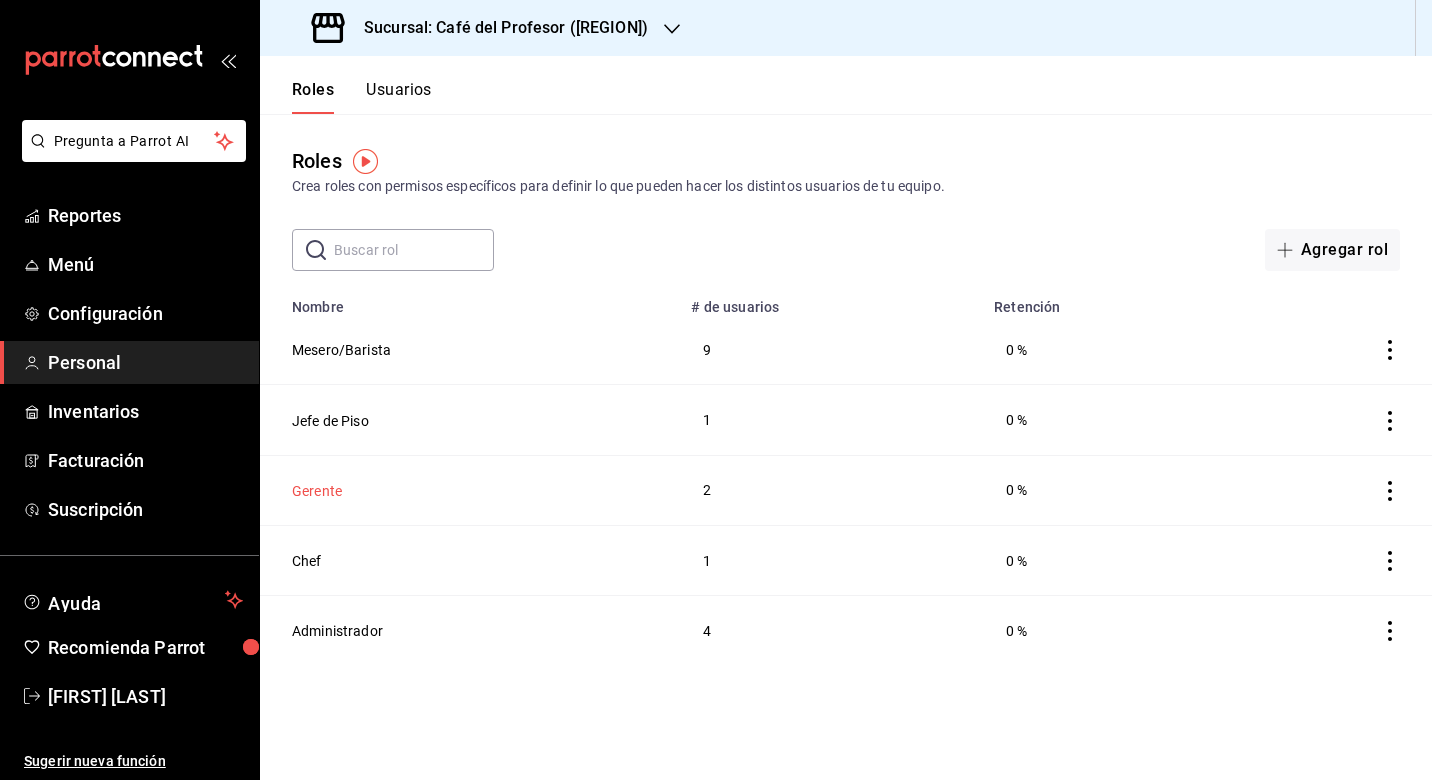 click on "Gerente" at bounding box center (317, 491) 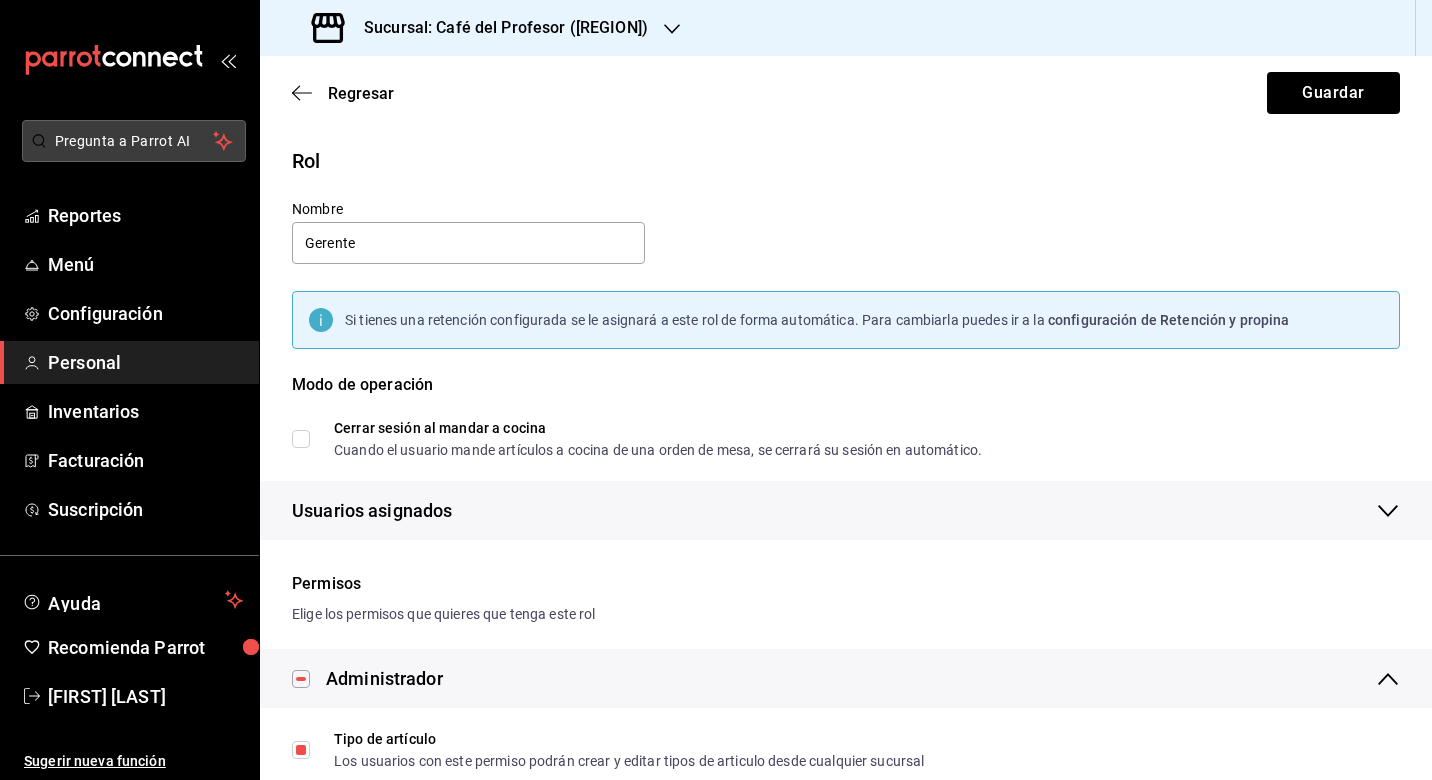 scroll, scrollTop: 0, scrollLeft: 0, axis: both 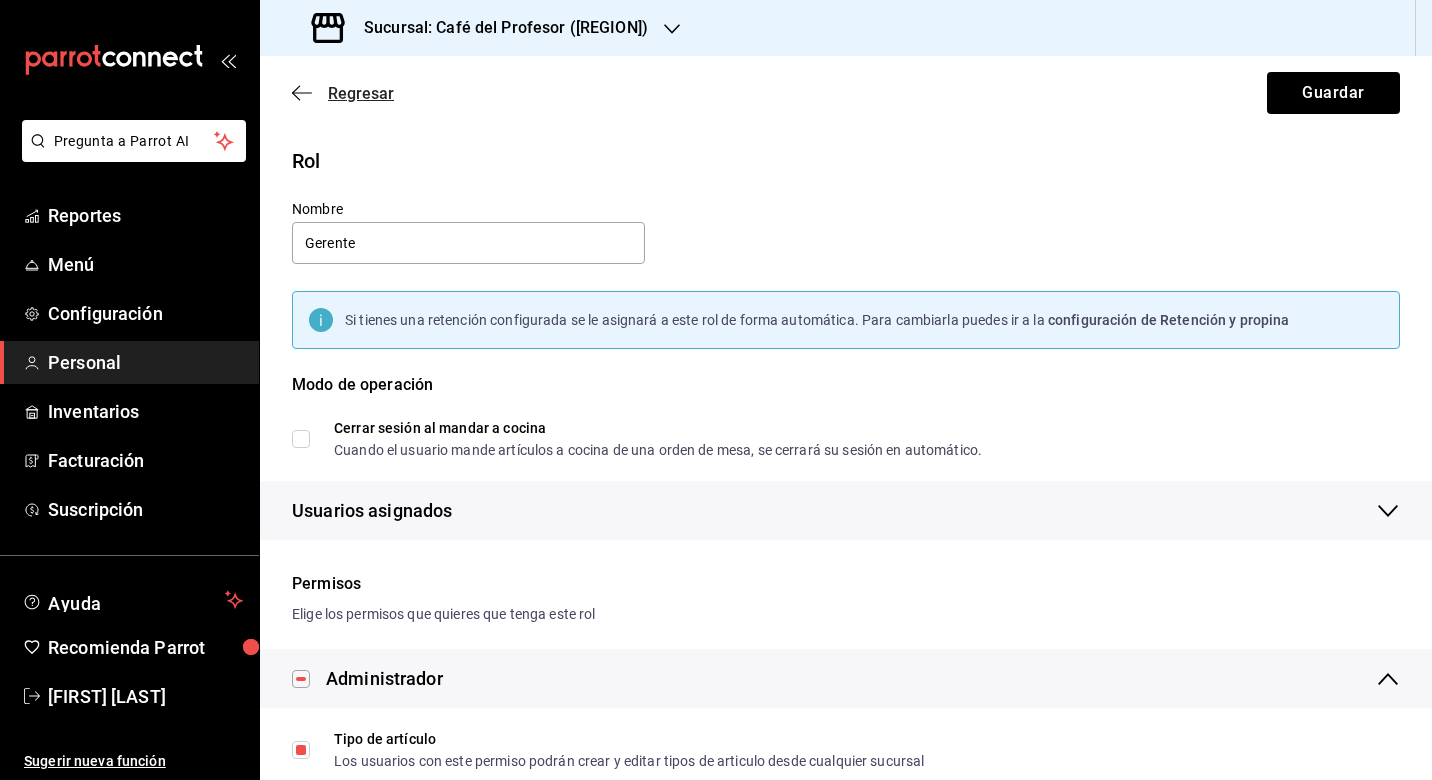 click on "Regresar" at bounding box center [343, 93] 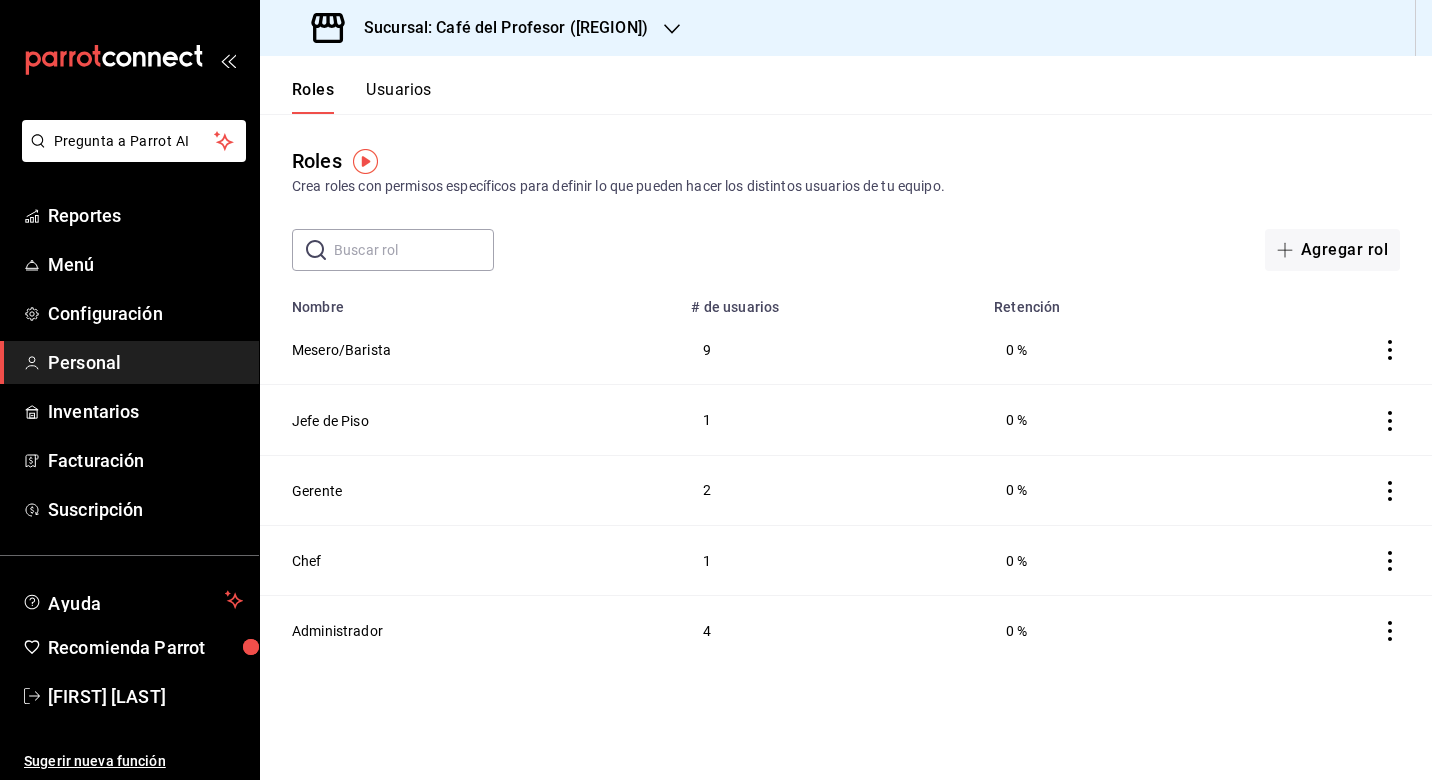 click on "Usuarios" at bounding box center [399, 97] 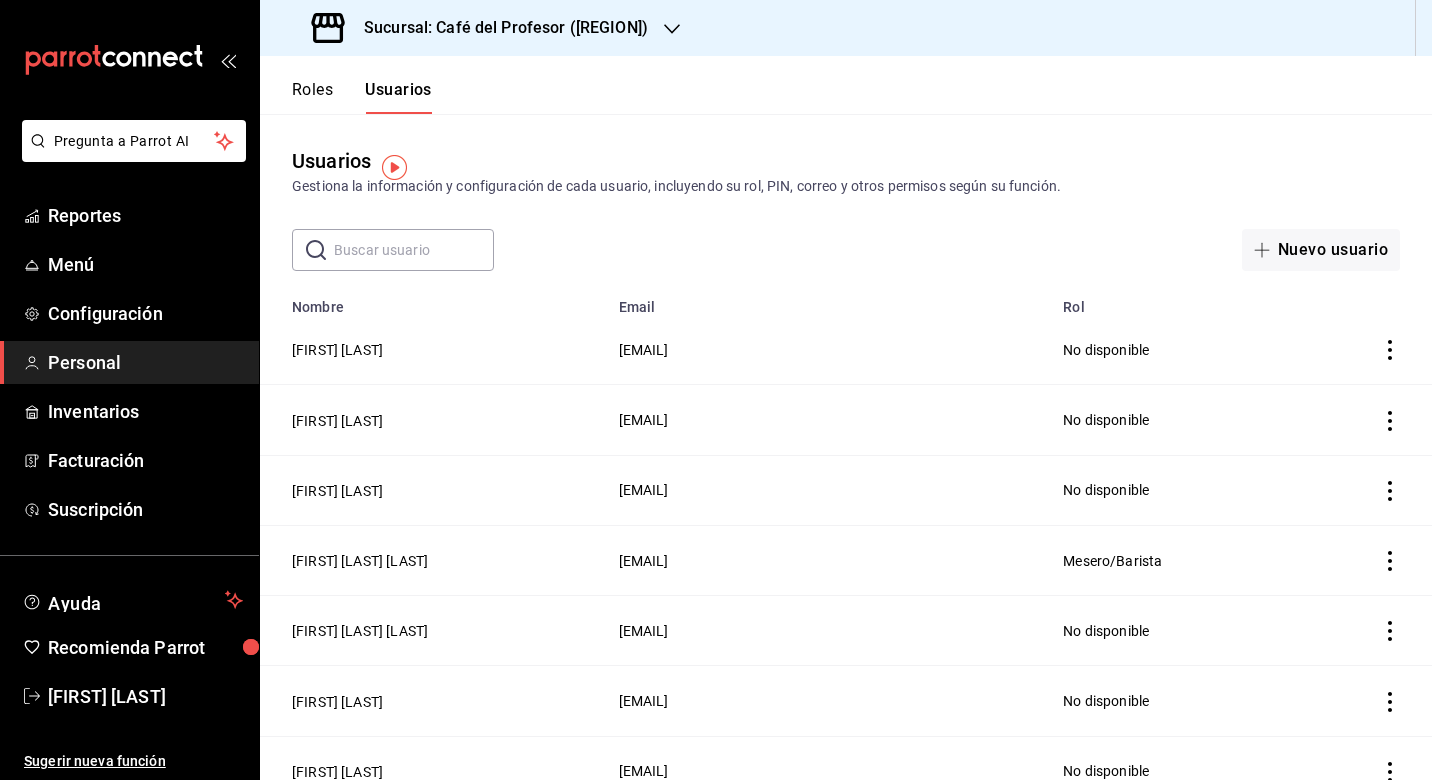 scroll, scrollTop: 0, scrollLeft: 0, axis: both 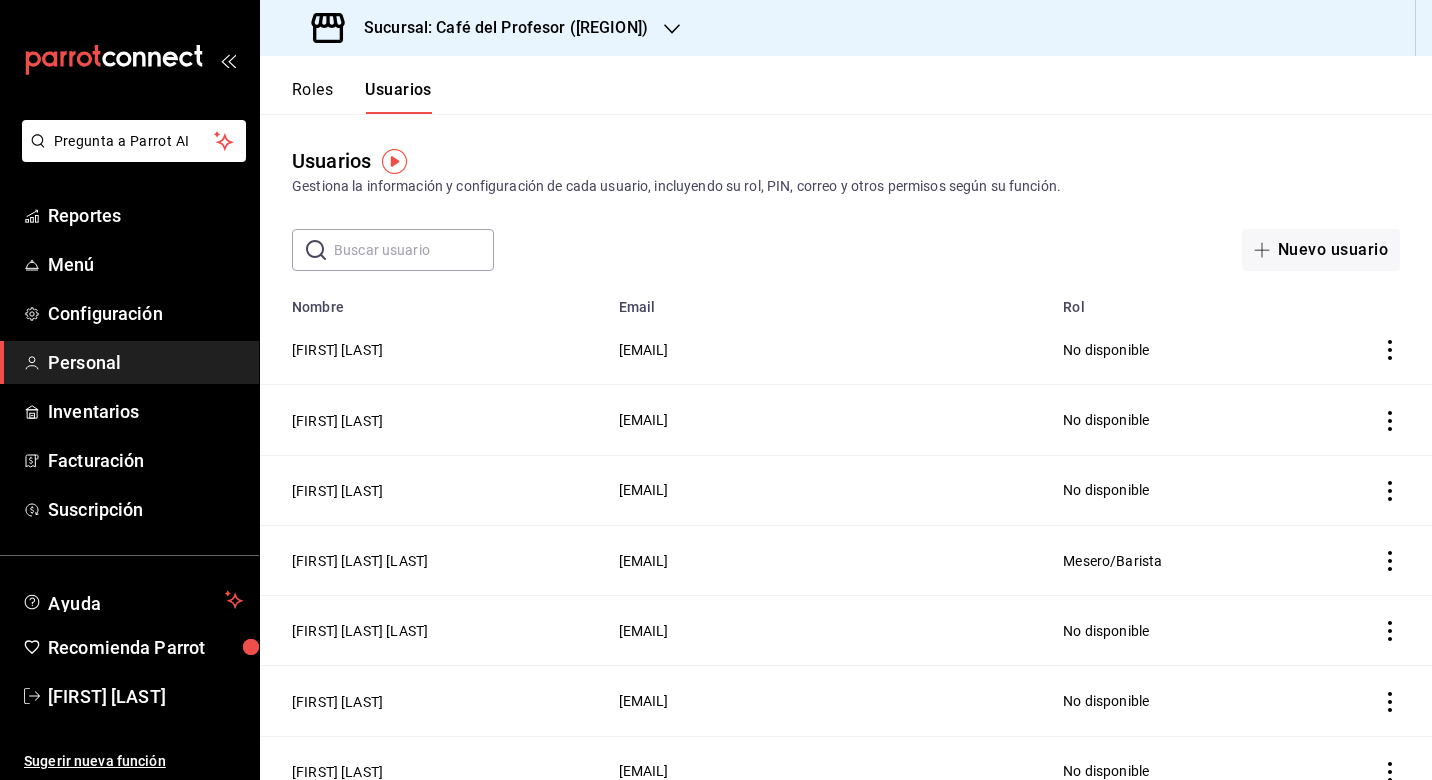 click on "Roles" at bounding box center [312, 97] 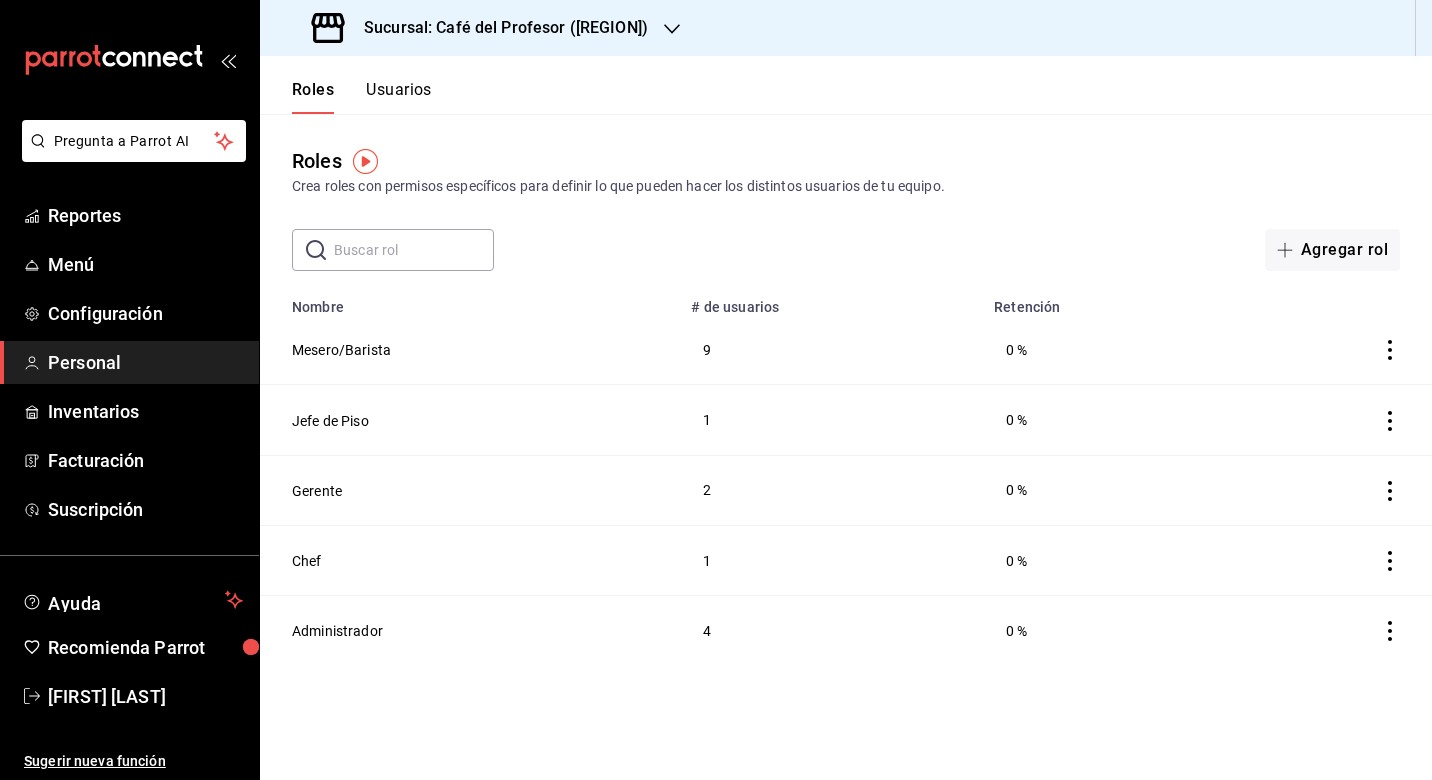 scroll, scrollTop: 0, scrollLeft: 0, axis: both 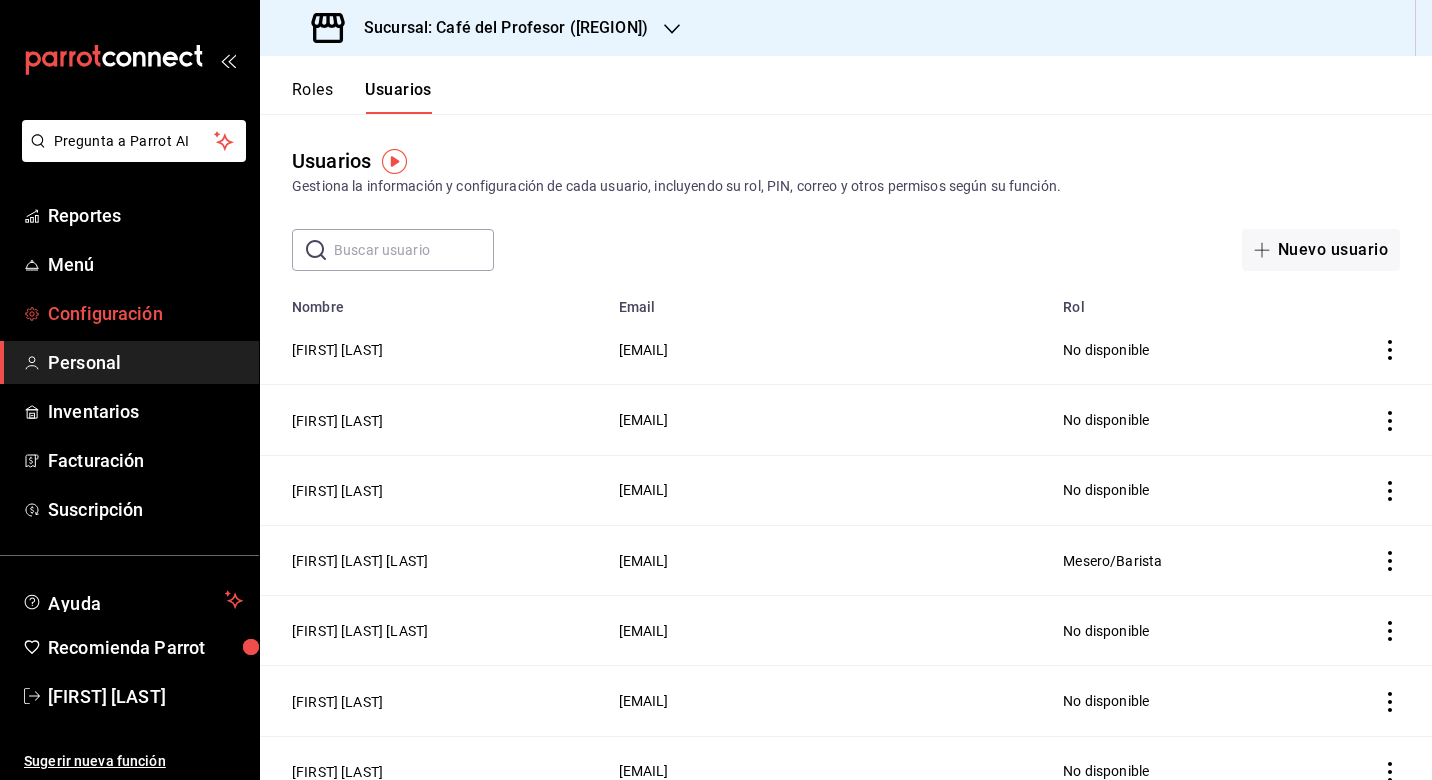 click on "Configuración" at bounding box center (145, 313) 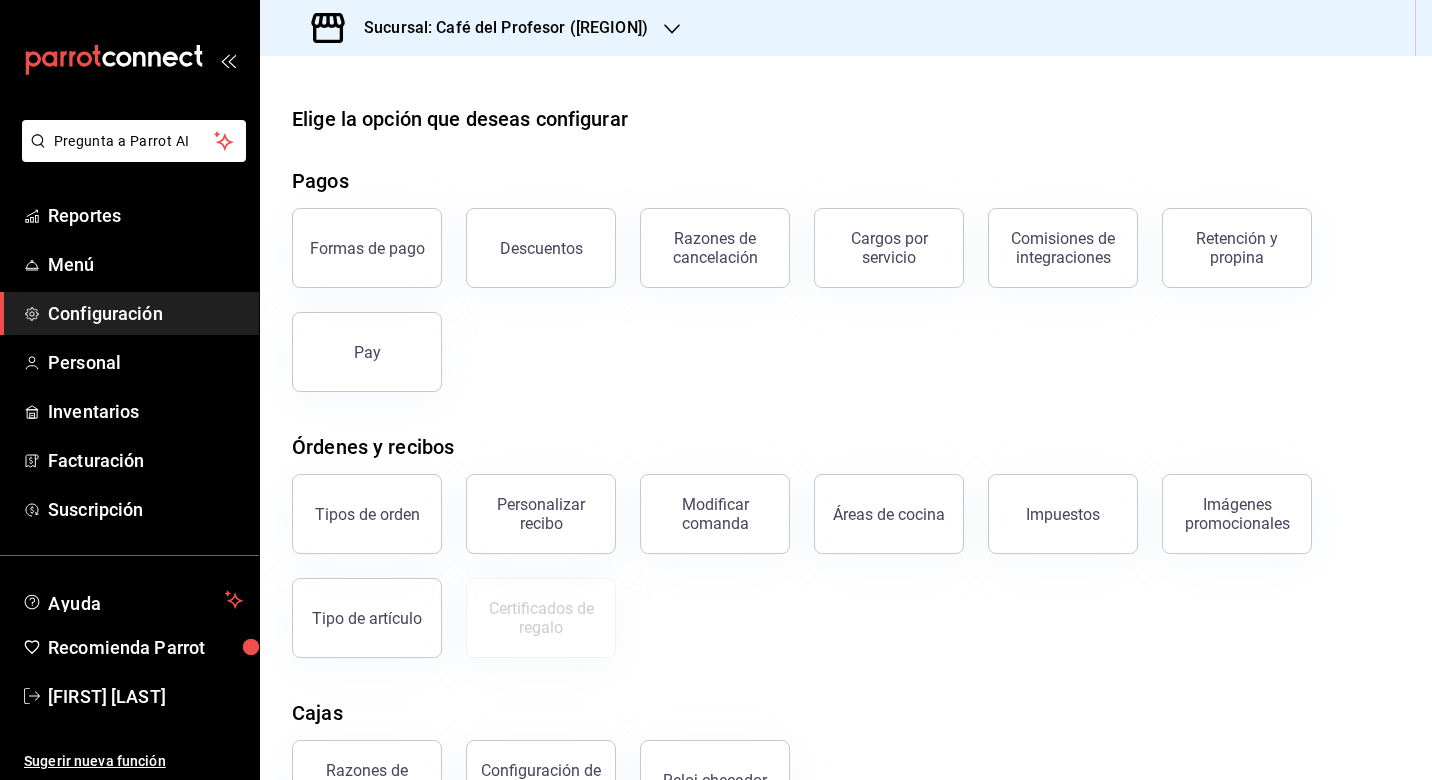 scroll, scrollTop: 0, scrollLeft: 0, axis: both 